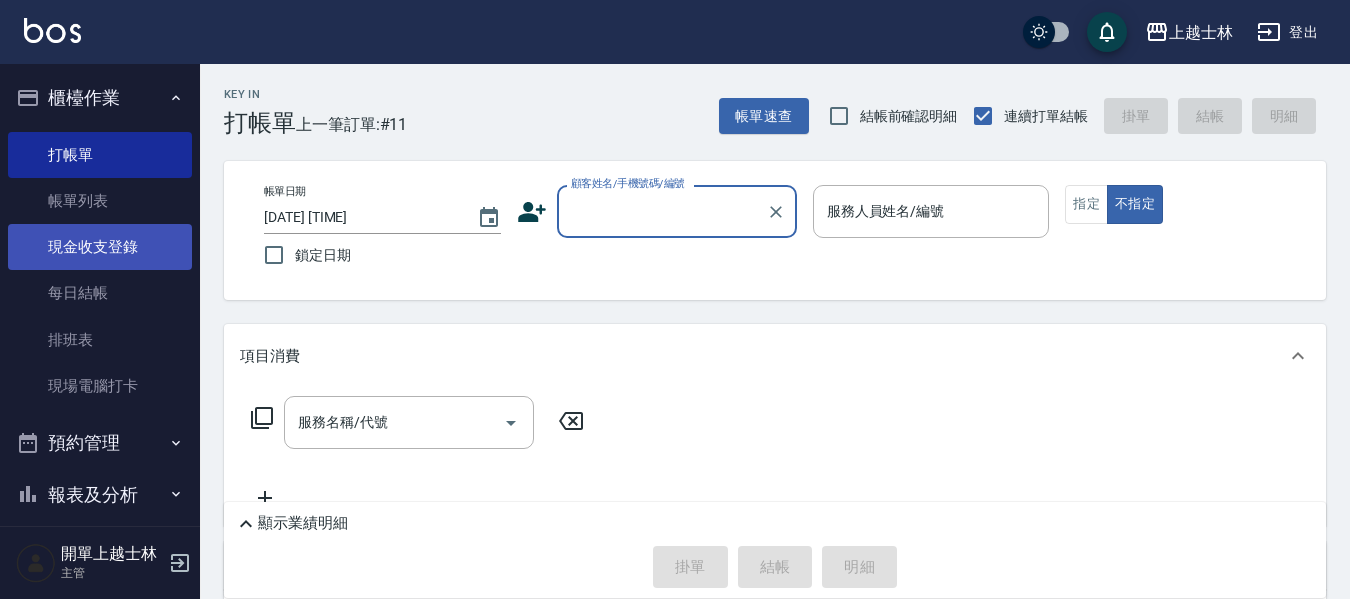 scroll, scrollTop: 0, scrollLeft: 0, axis: both 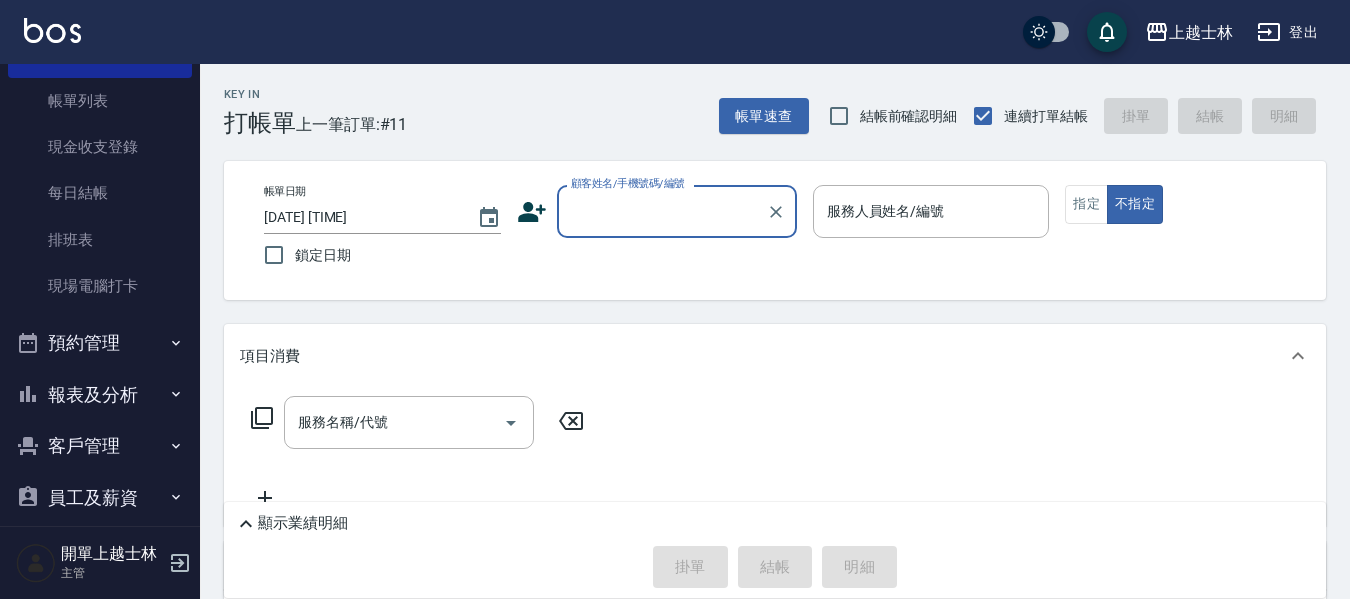 click on "顧客姓名/手機號碼/編號" at bounding box center (662, 211) 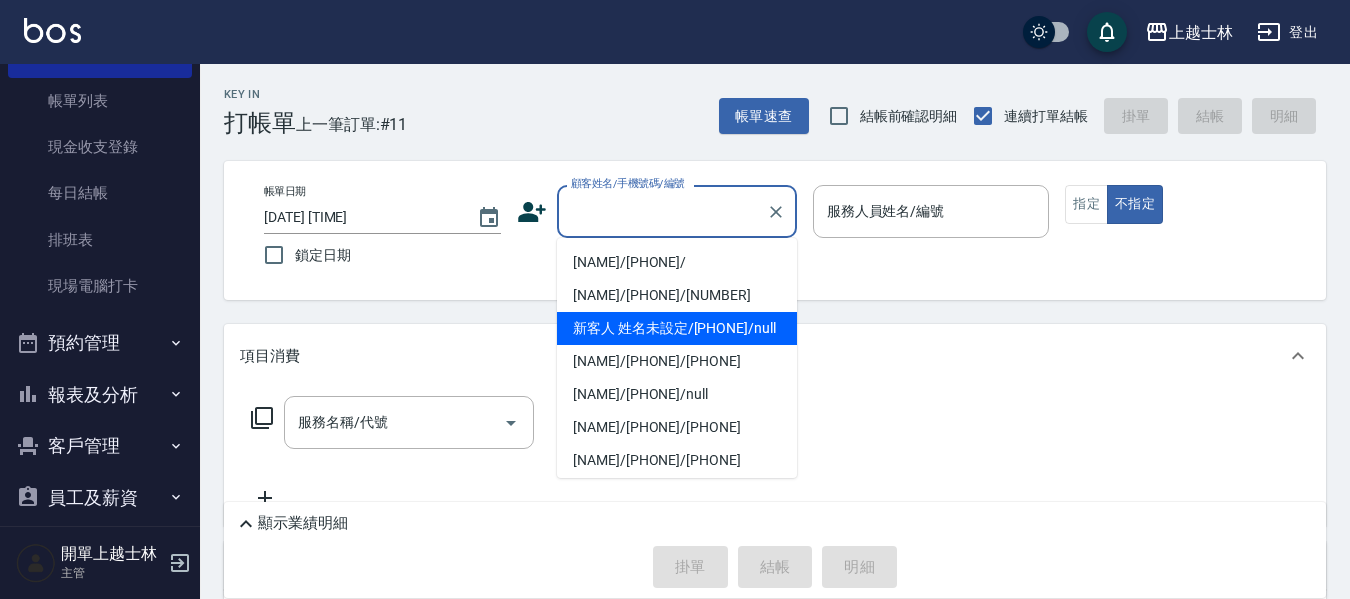 click on "新客人 姓名未設定/[PHONE]/null" at bounding box center [677, 328] 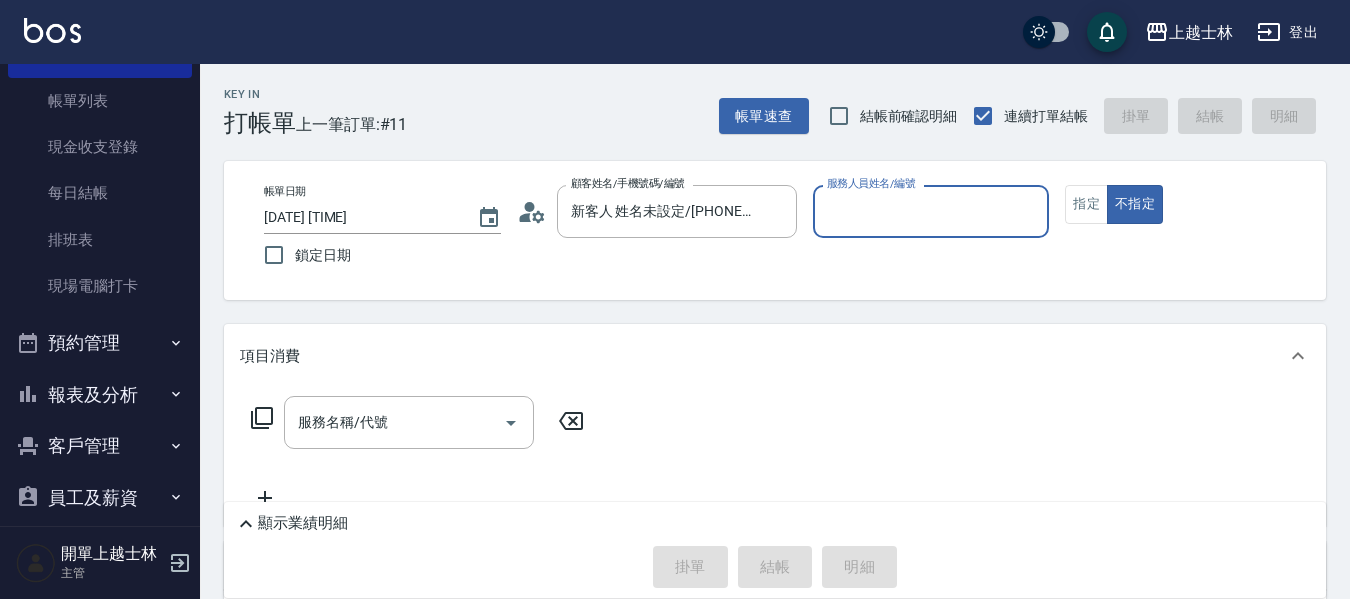 click on "服務人員姓名/編號" at bounding box center [931, 211] 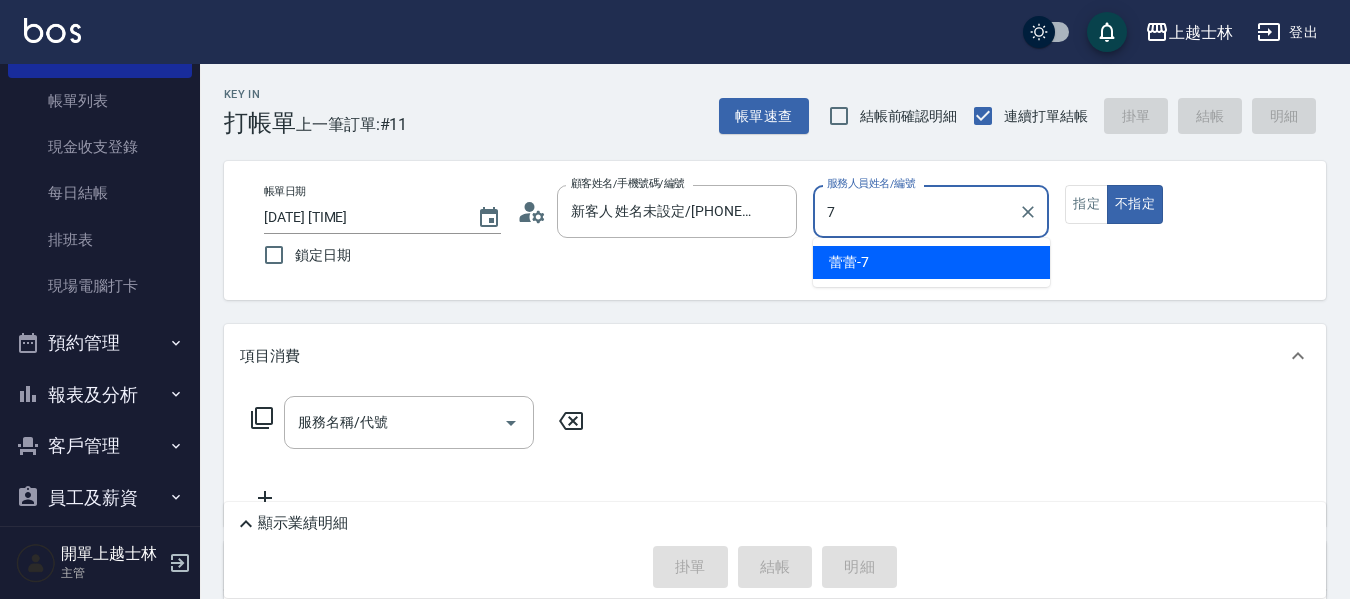 type on "7" 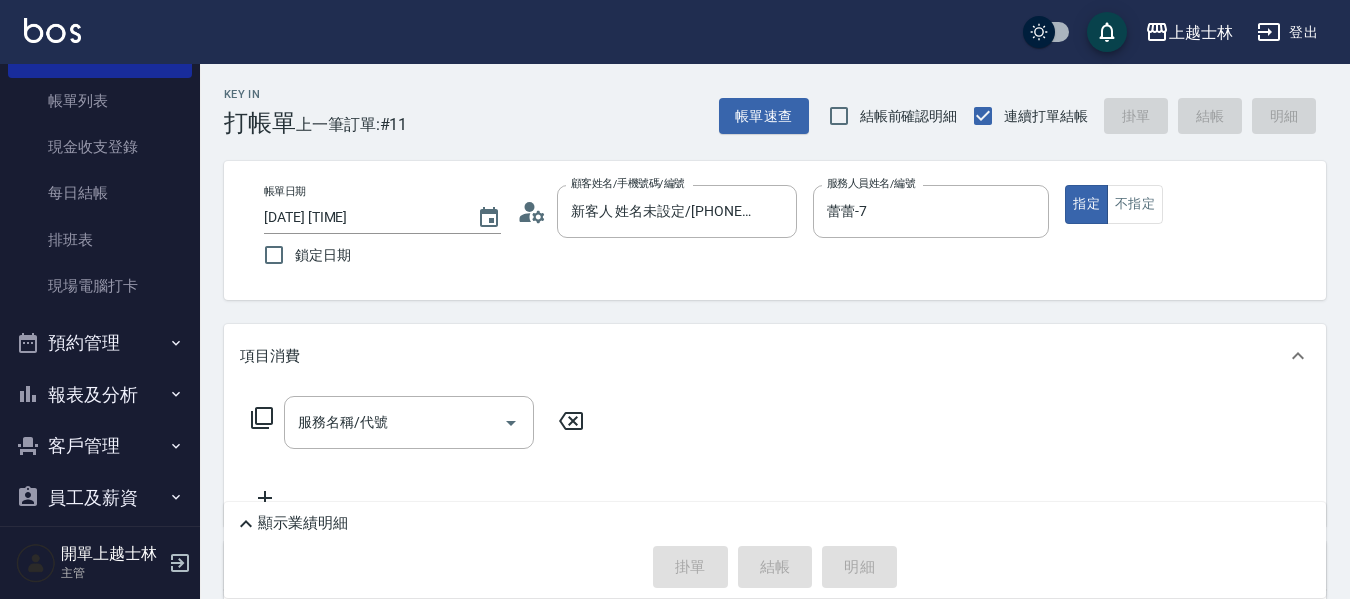 click on "服務名稱/代號 服務名稱/代號" at bounding box center (409, 422) 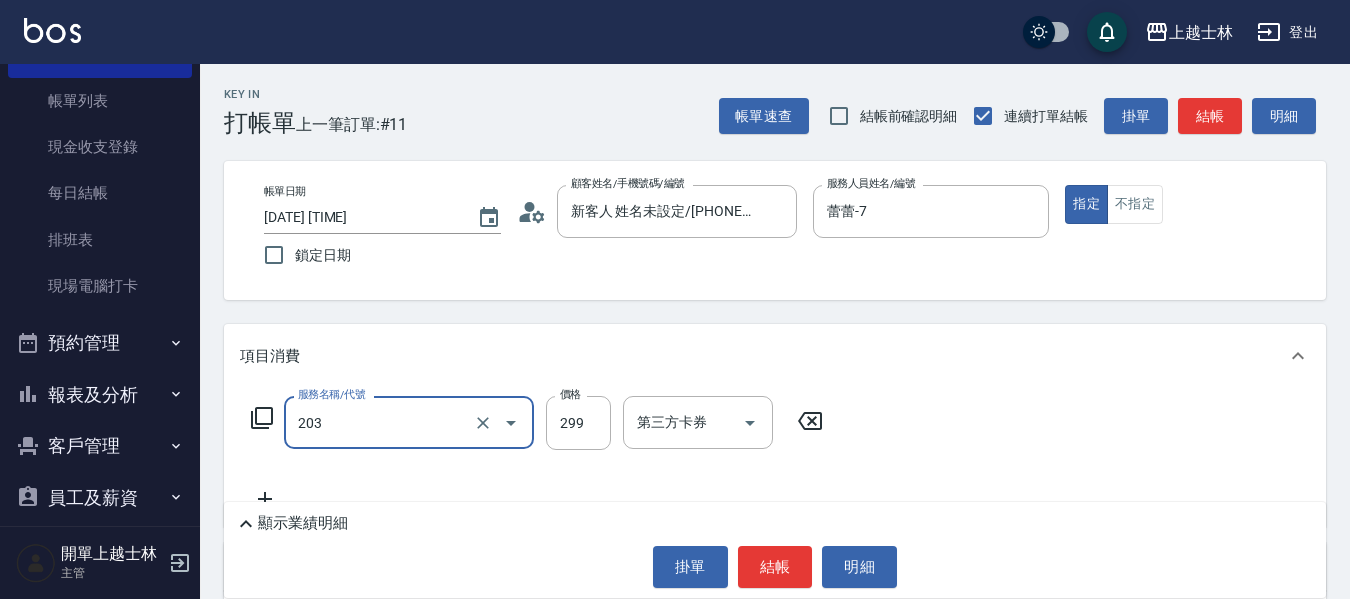 type on "B級洗+剪(203)" 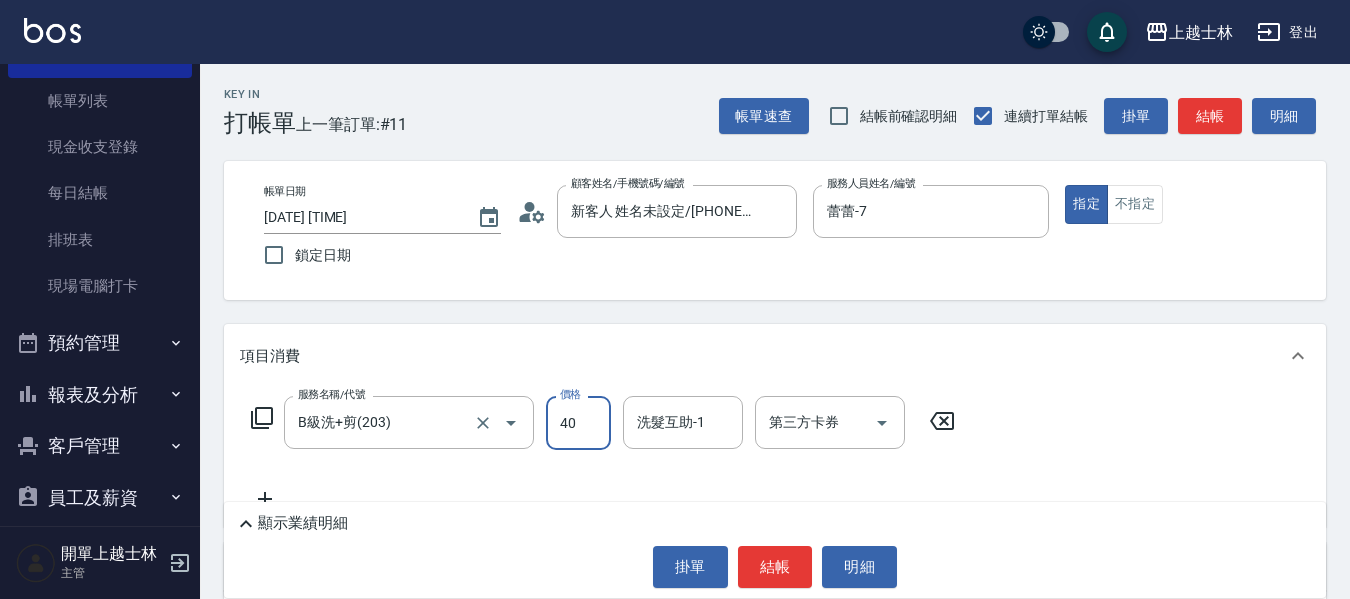 type on "400" 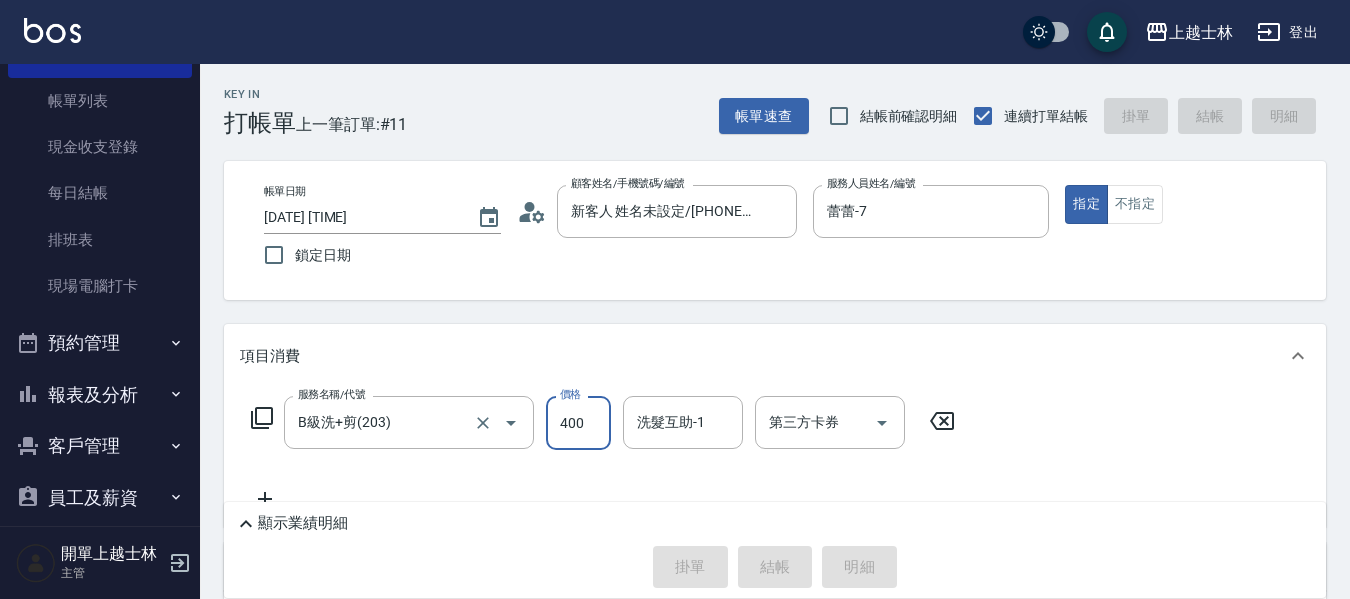 type on "[DATE] [TIME]" 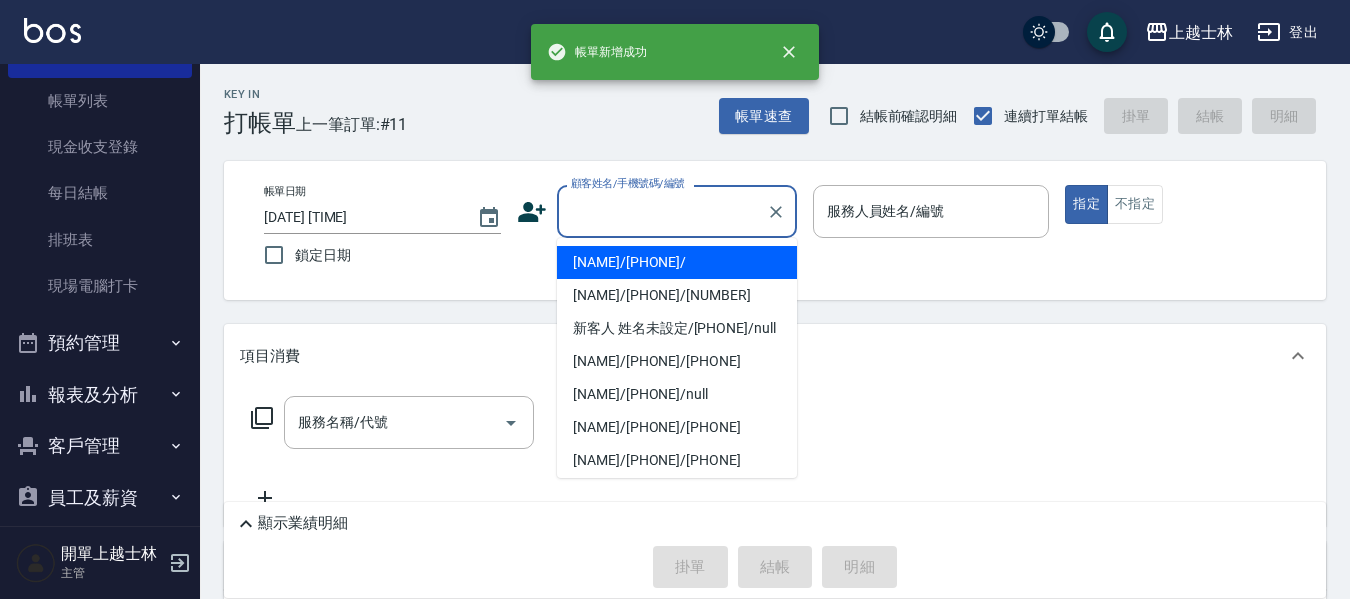 scroll, scrollTop: 0, scrollLeft: 0, axis: both 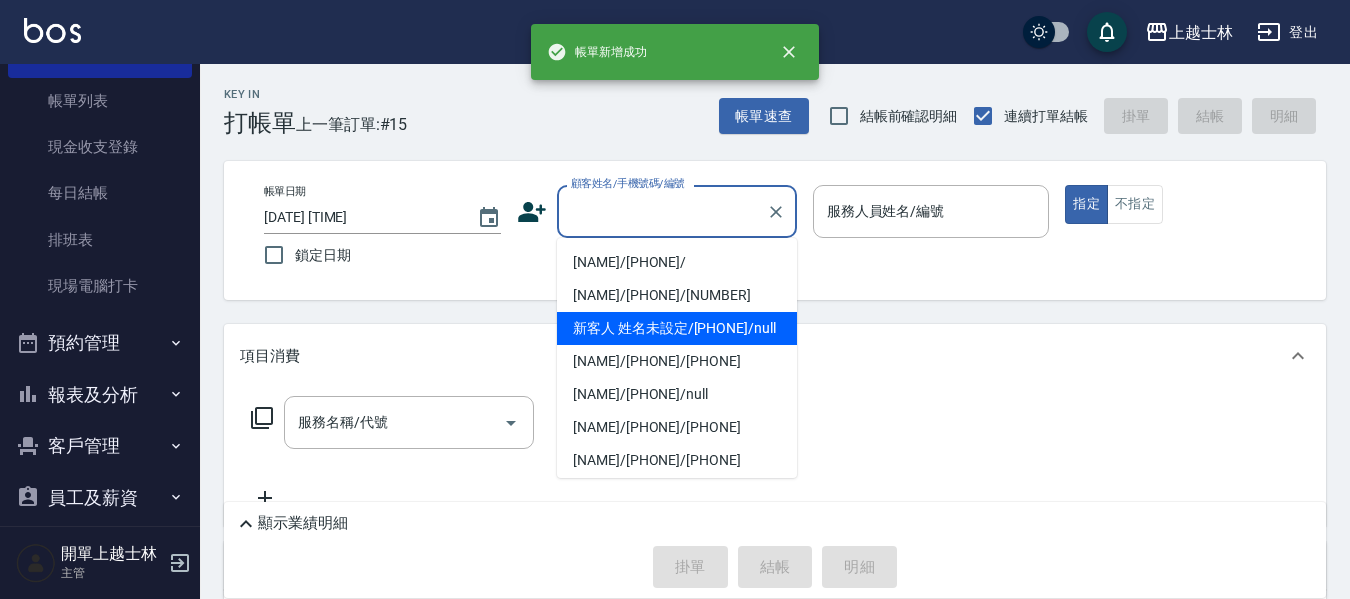 type on "新客人 姓名未設定/[PHONE]/null" 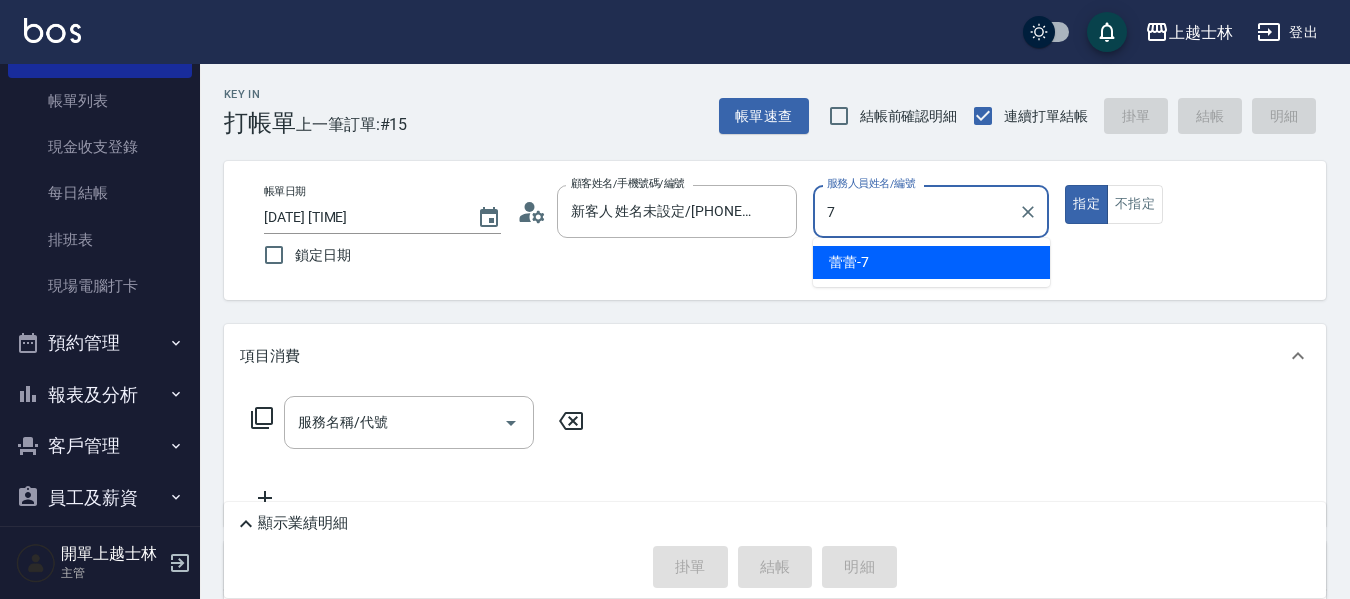 type on "蕾蕾-7" 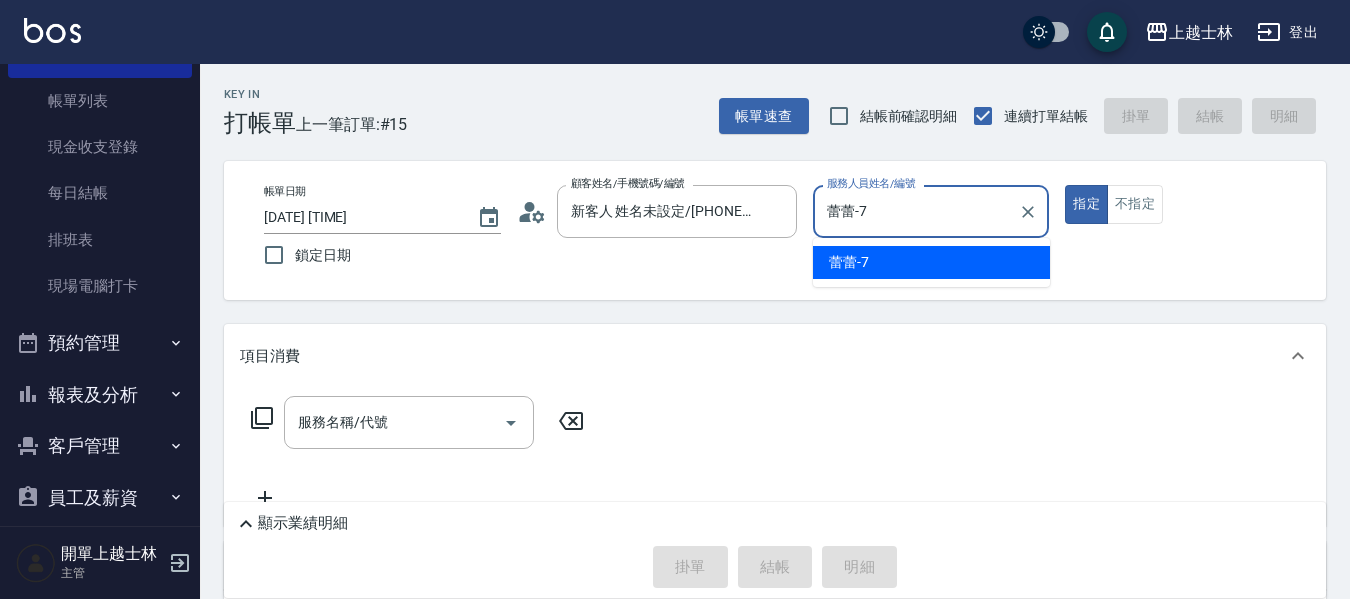 type on "true" 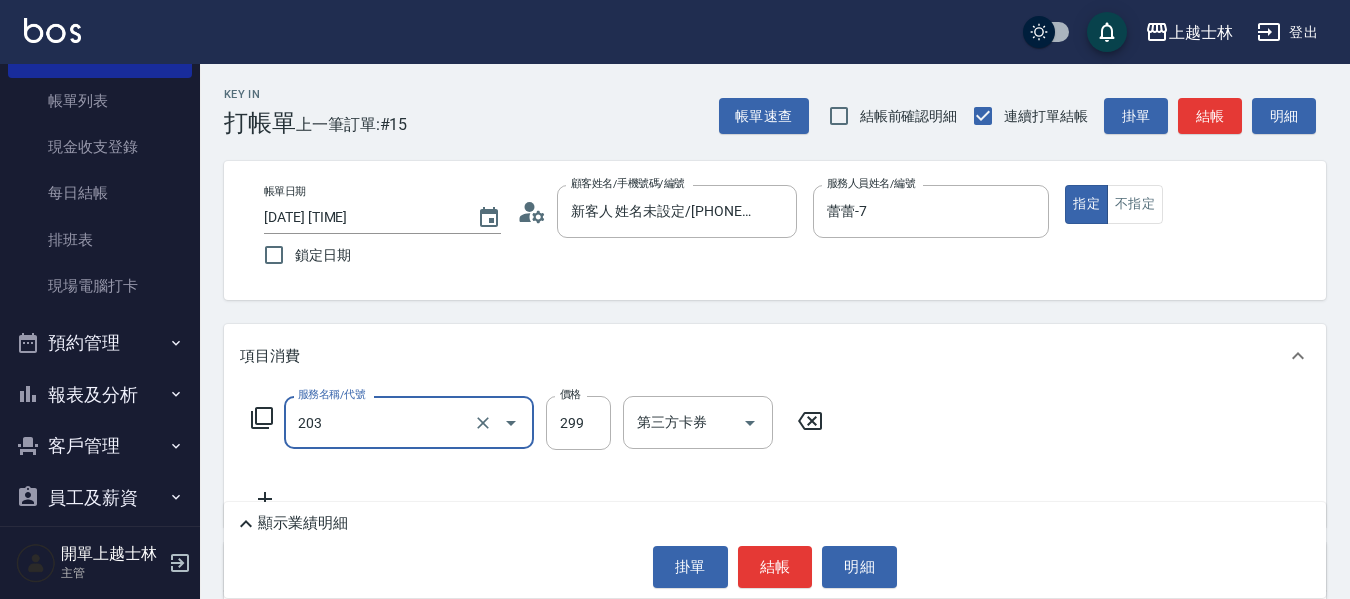 type on "B級洗+剪(203)" 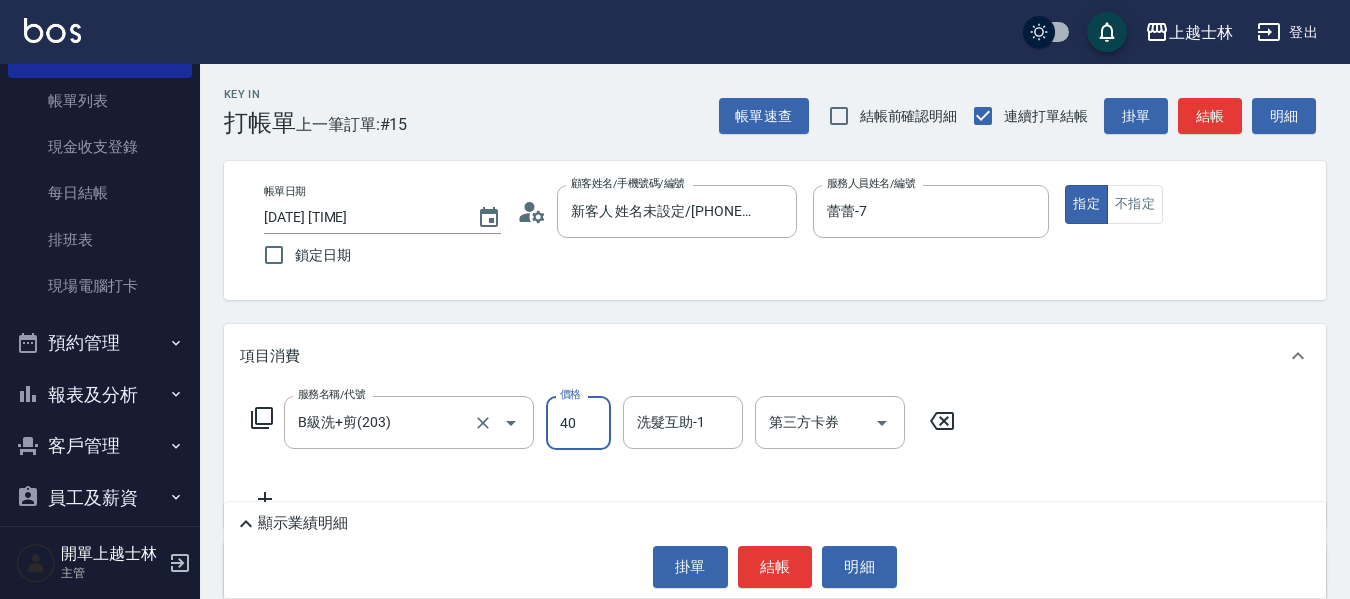 type on "400" 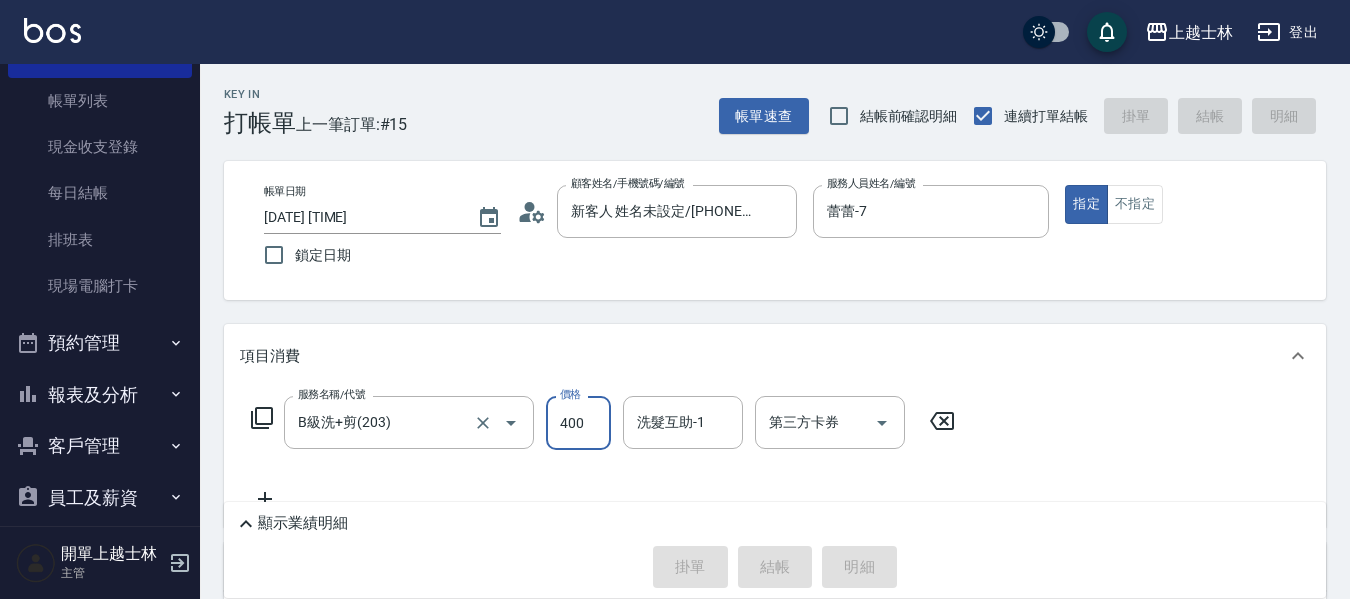 type 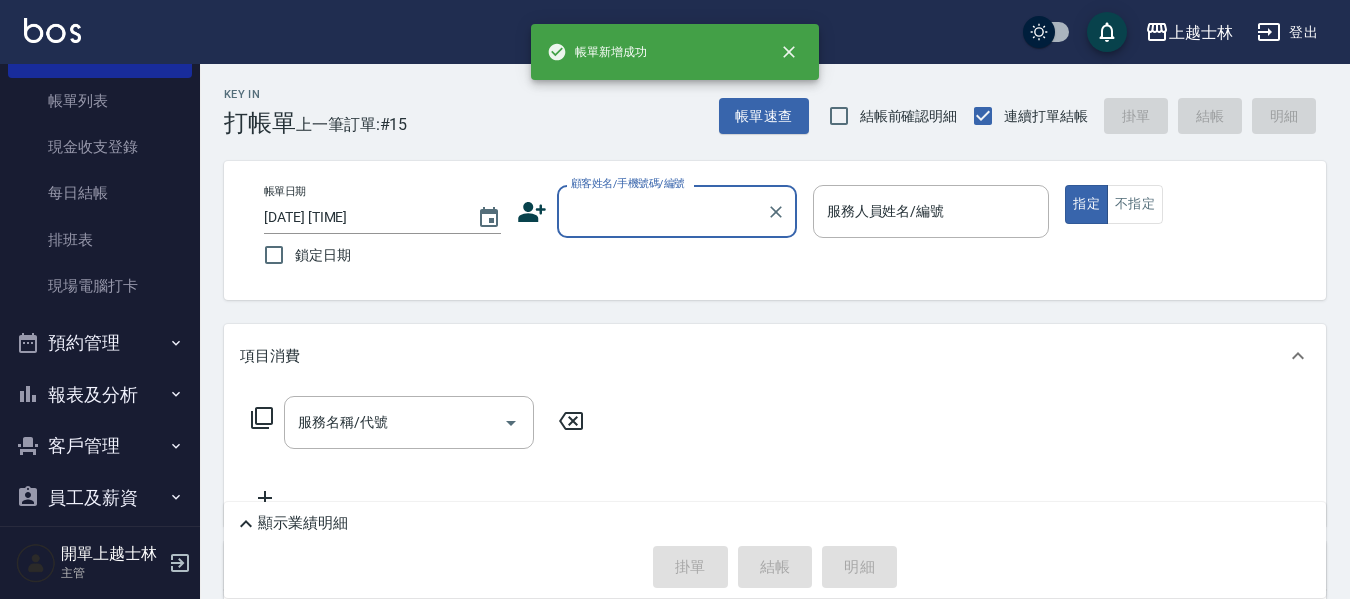 scroll, scrollTop: 0, scrollLeft: 0, axis: both 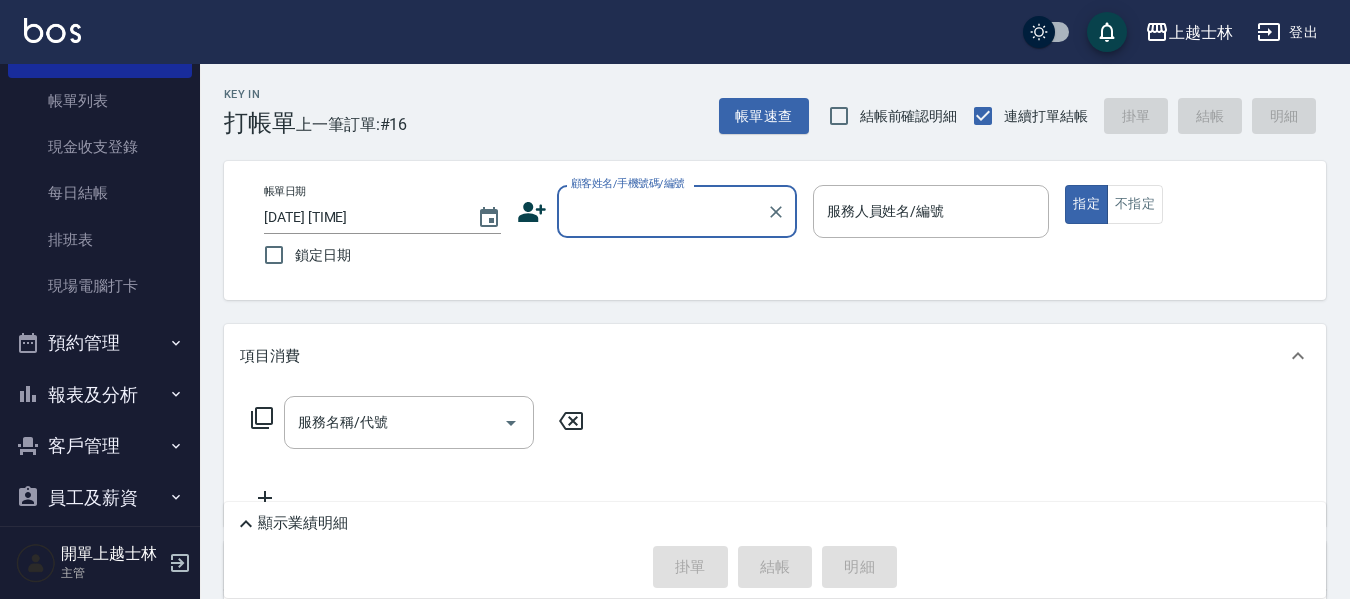 click on "服務名稱/代號 服務名稱/代號" at bounding box center (775, 457) 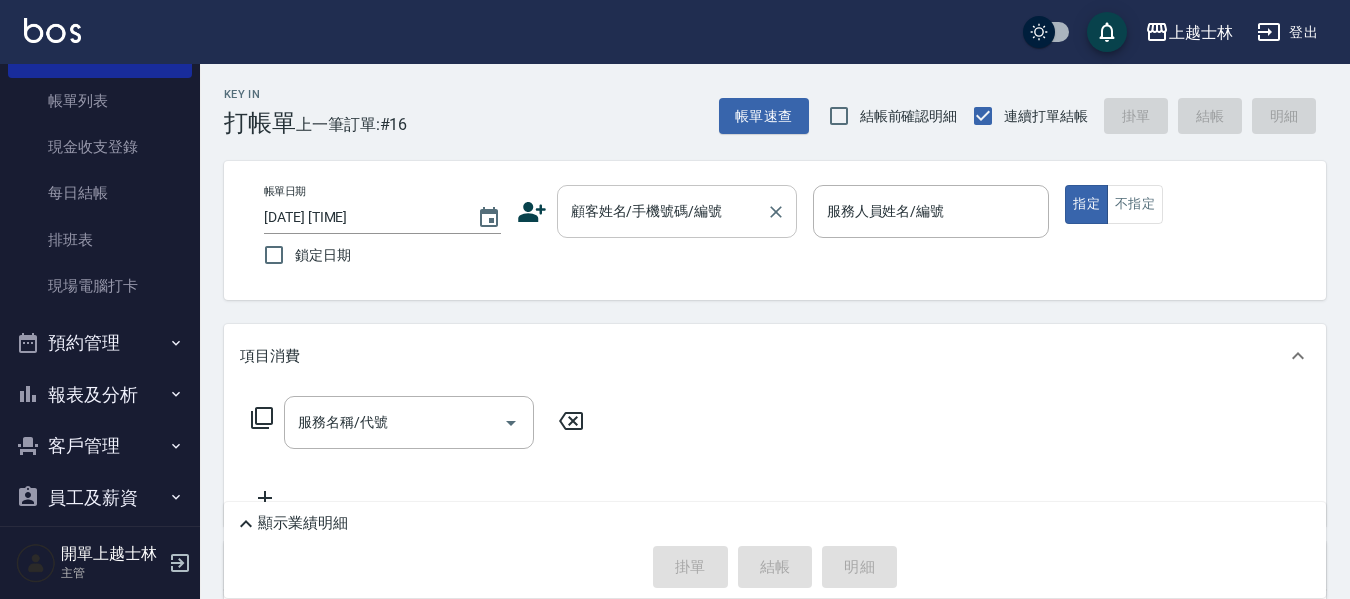 click on "顧客姓名/手機號碼/編號" at bounding box center (677, 211) 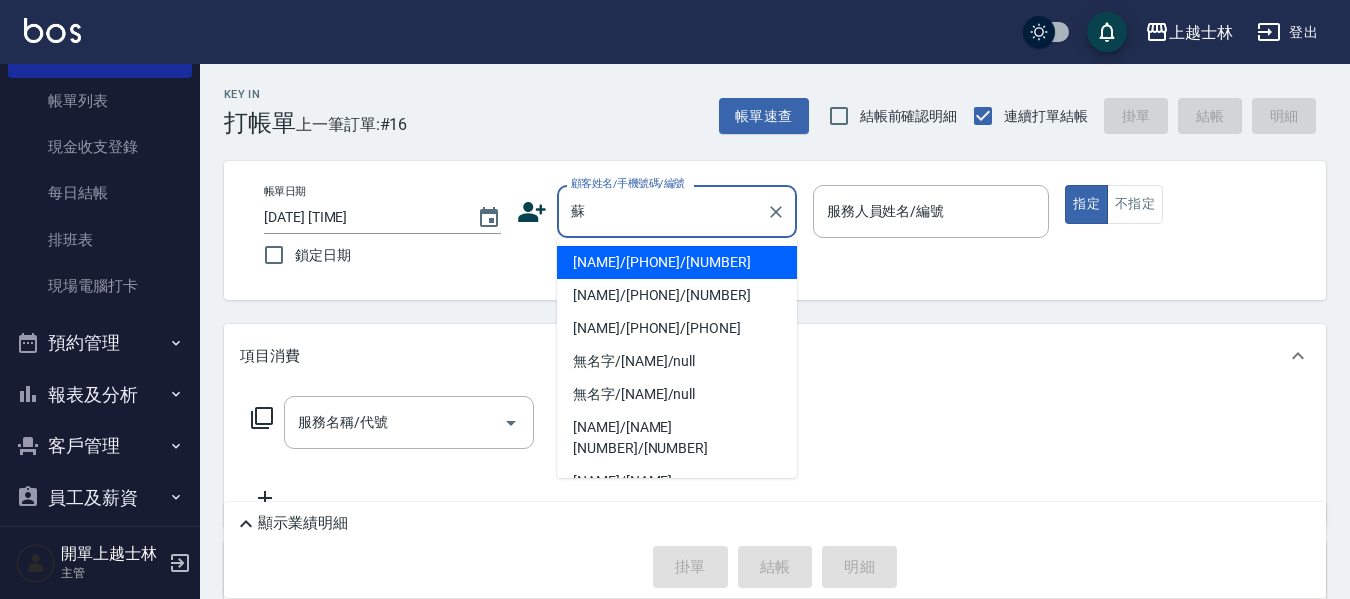 click on "[NAME]/[PHONE]/[PHONE]" at bounding box center [677, 328] 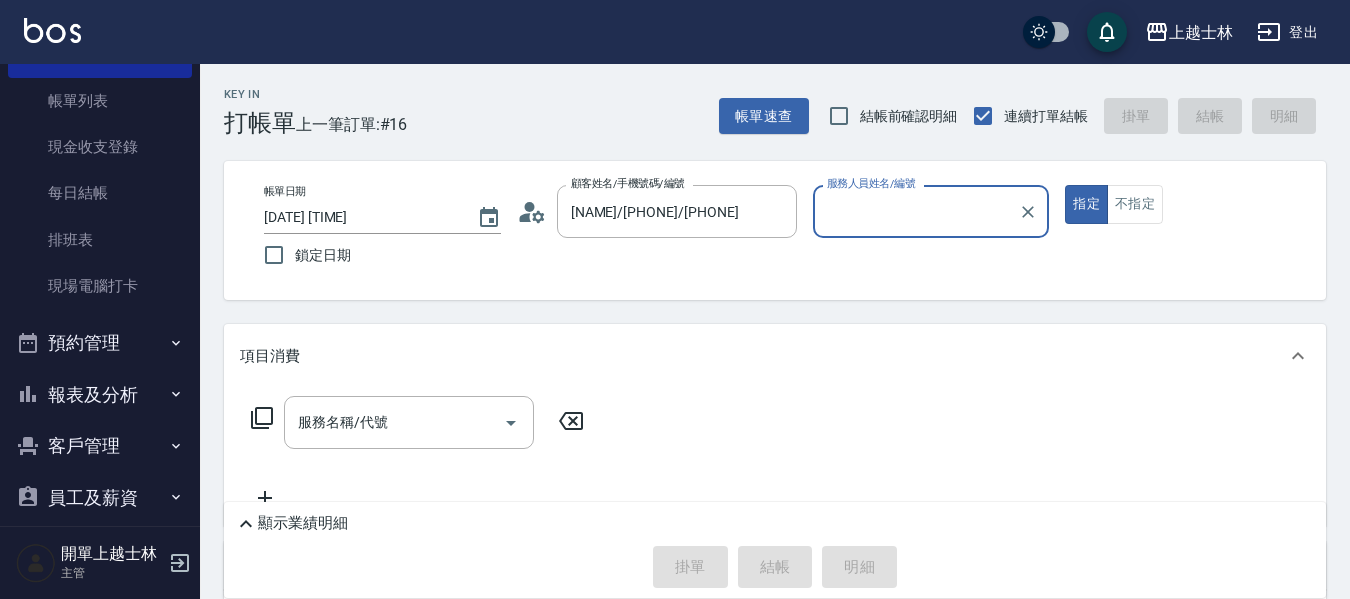 type on "小媛-2" 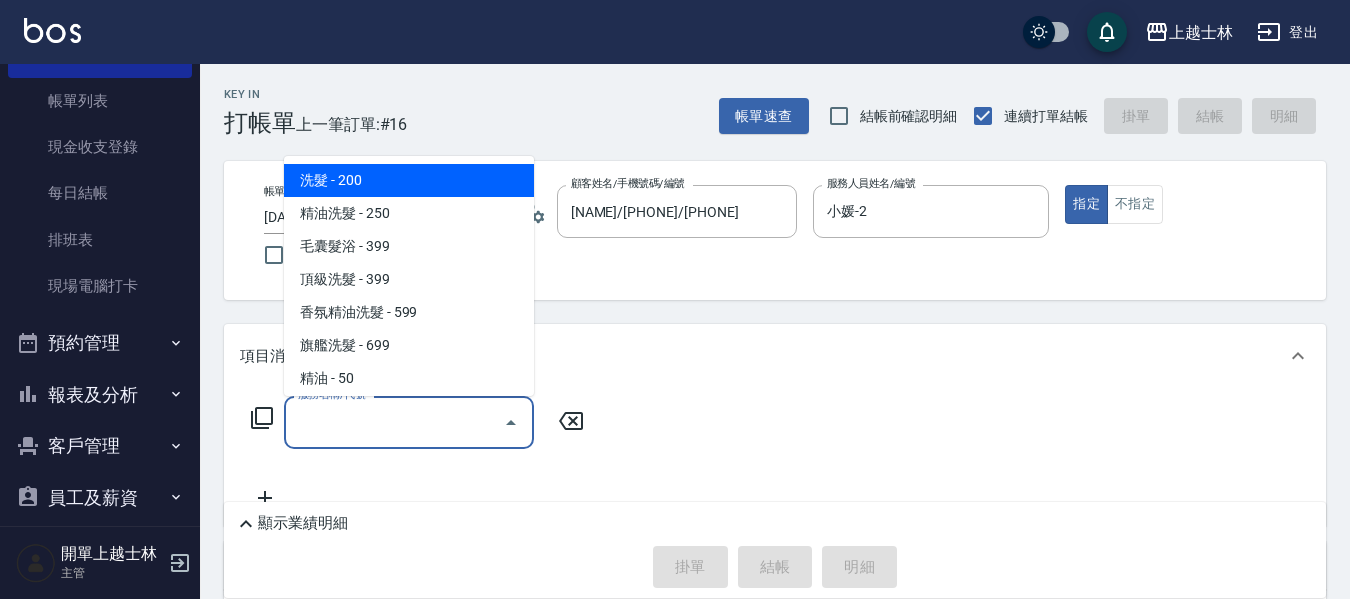 click on "服務名稱/代號" at bounding box center (394, 422) 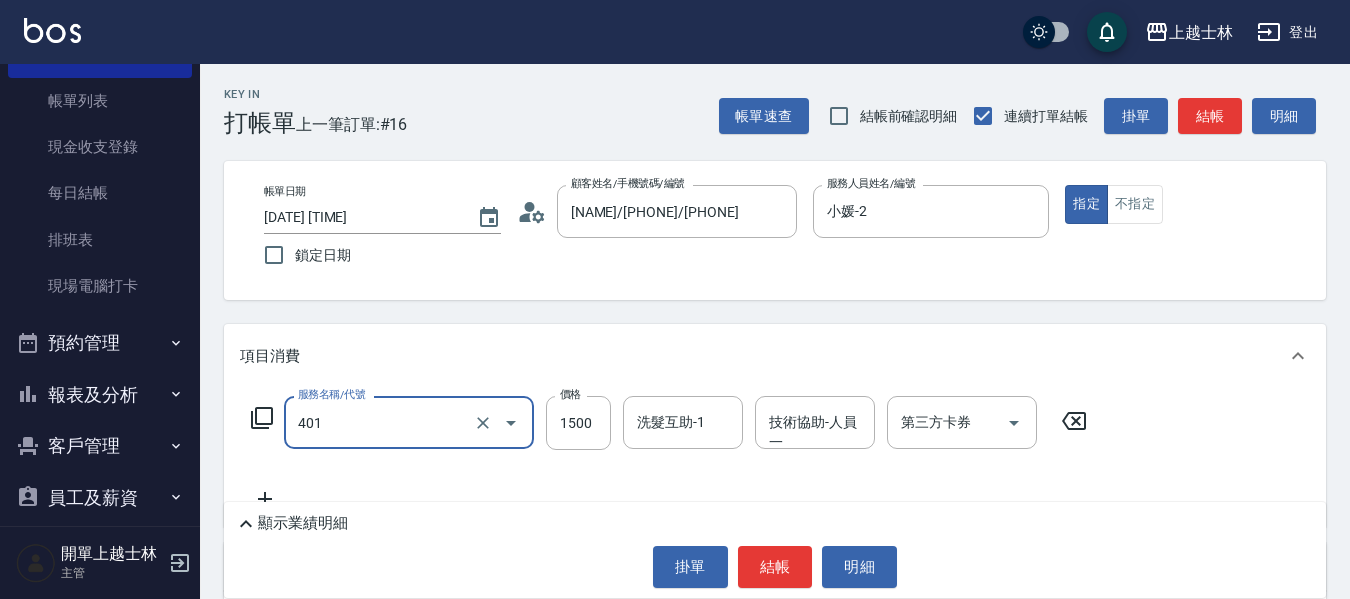 type on "基本染髮(401)" 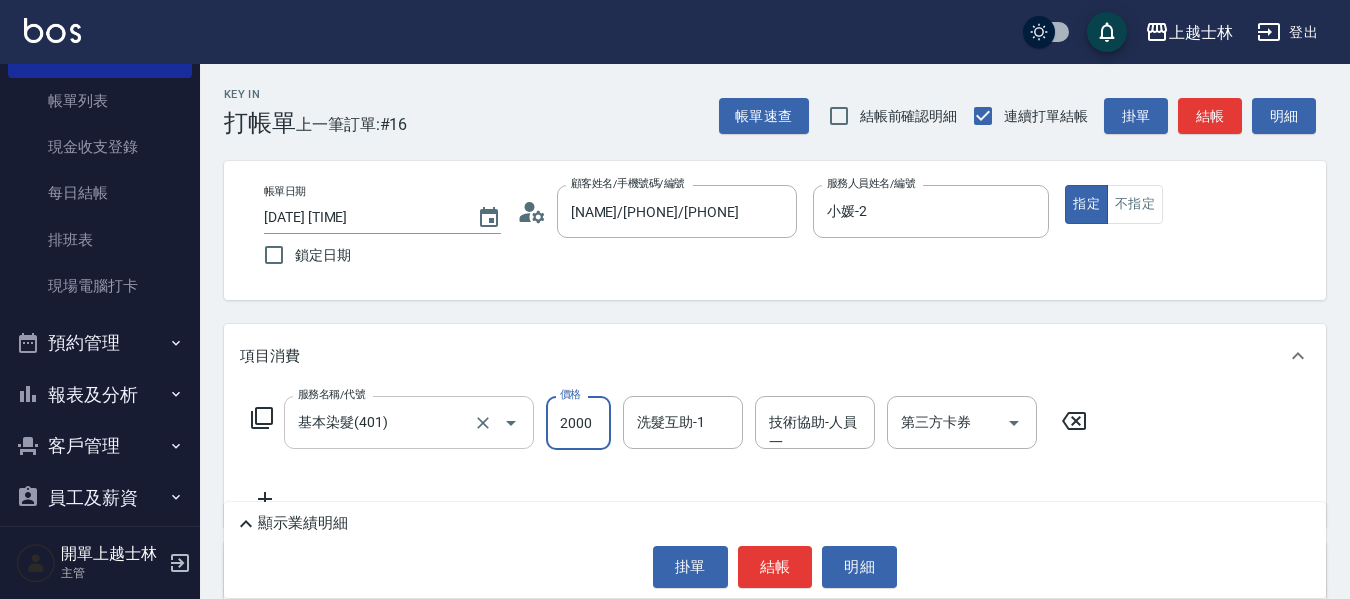 scroll, scrollTop: 0, scrollLeft: 0, axis: both 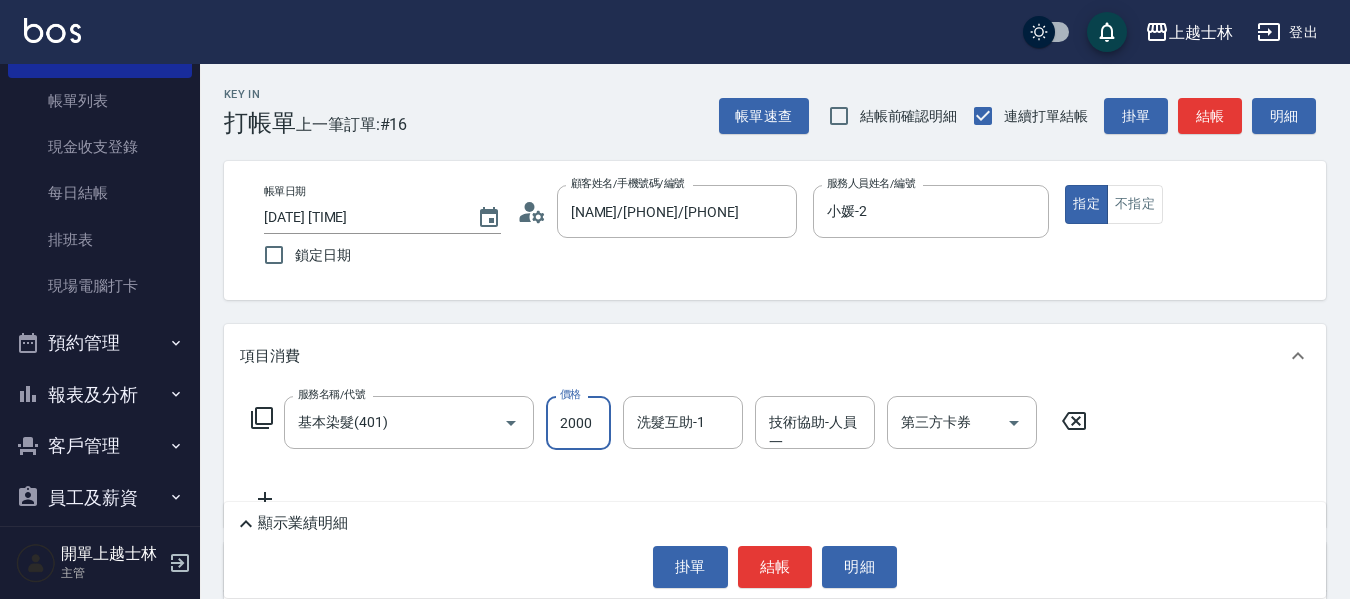 type on "2000" 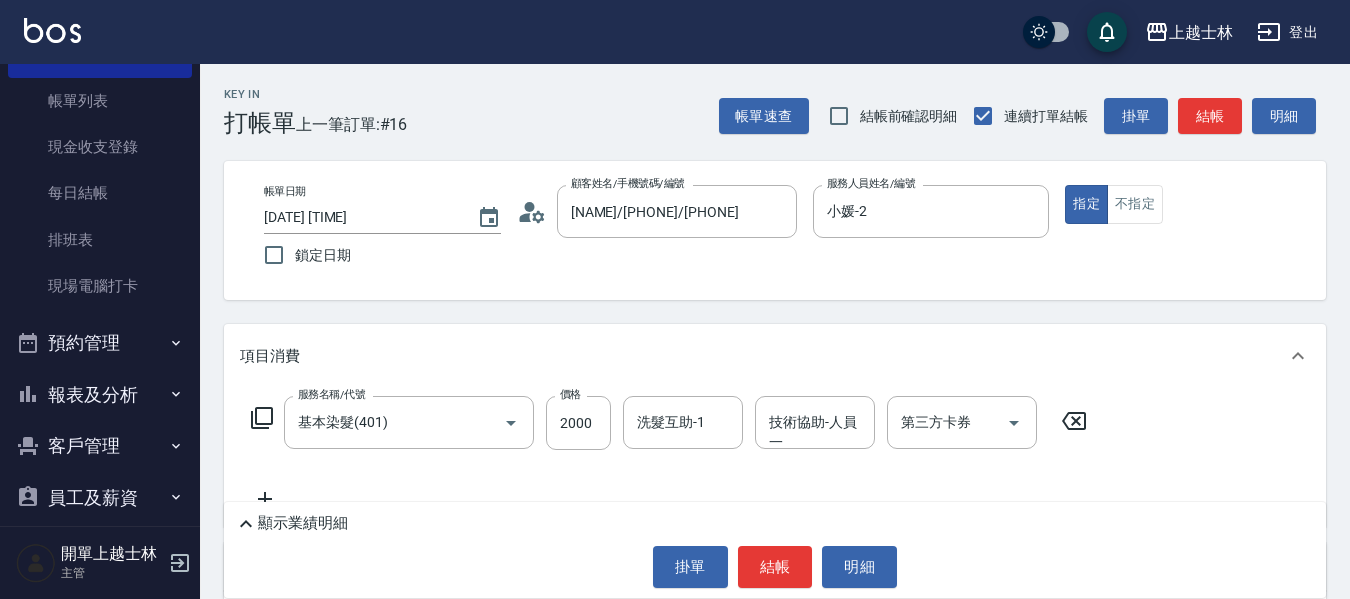 click 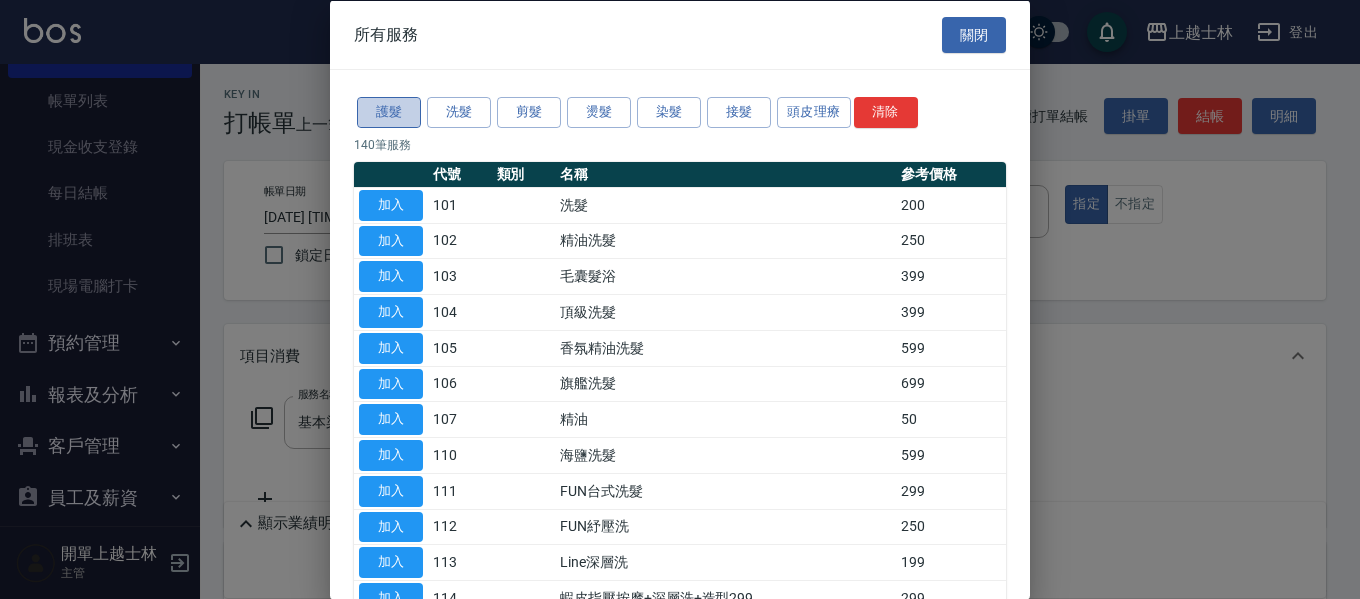 click on "護髮" at bounding box center (389, 112) 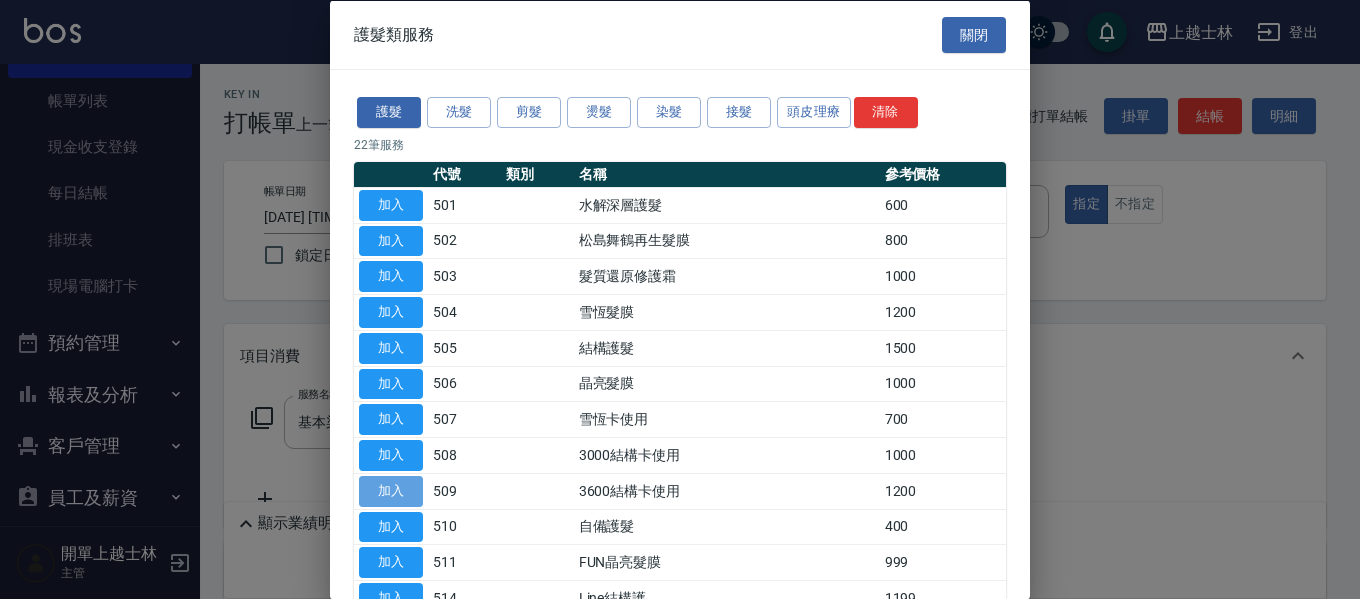 click on "加入" at bounding box center [391, 490] 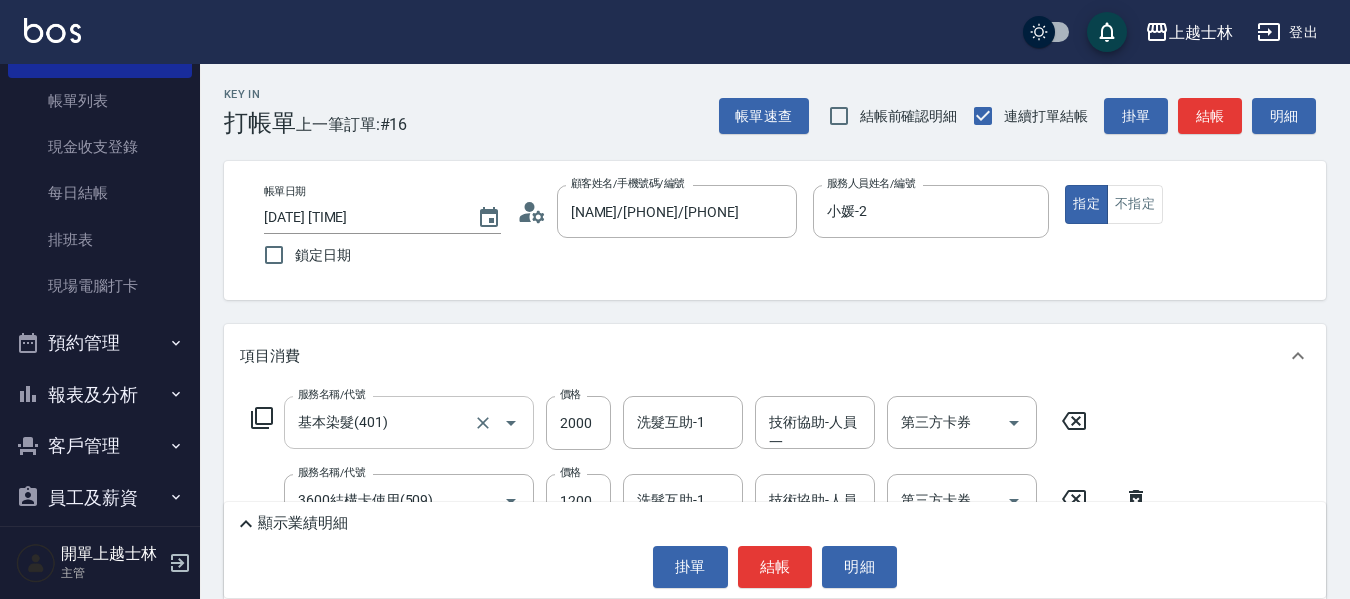scroll, scrollTop: 200, scrollLeft: 0, axis: vertical 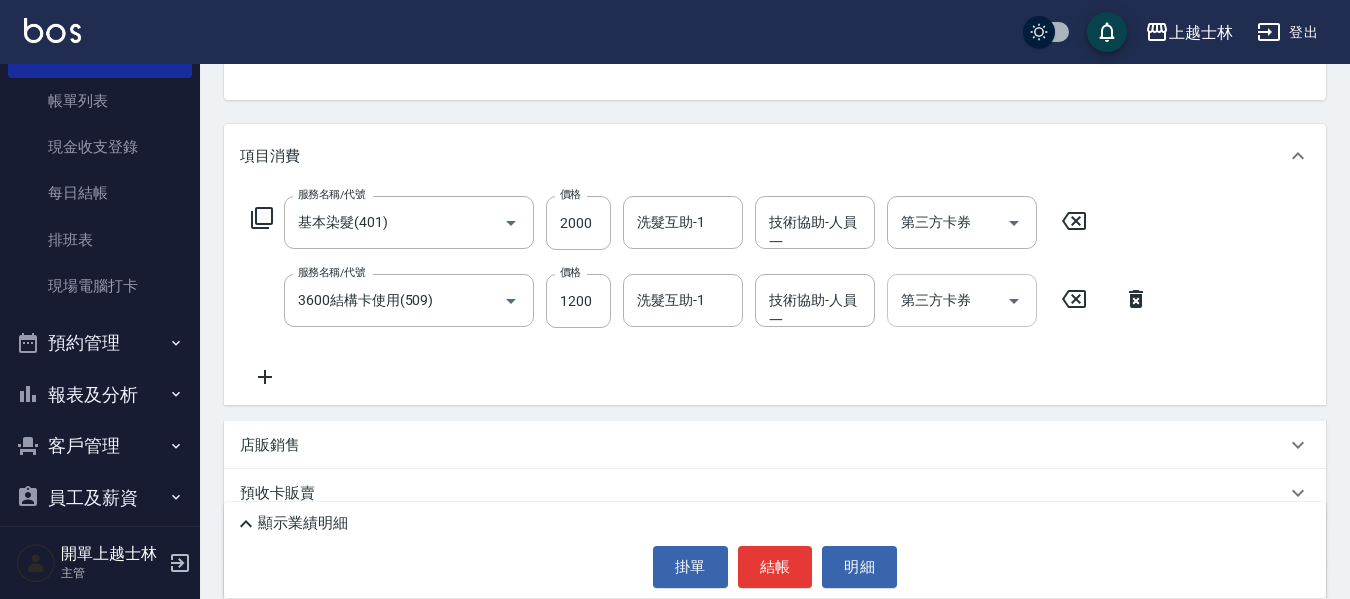 click on "第三方卡券" at bounding box center (947, 300) 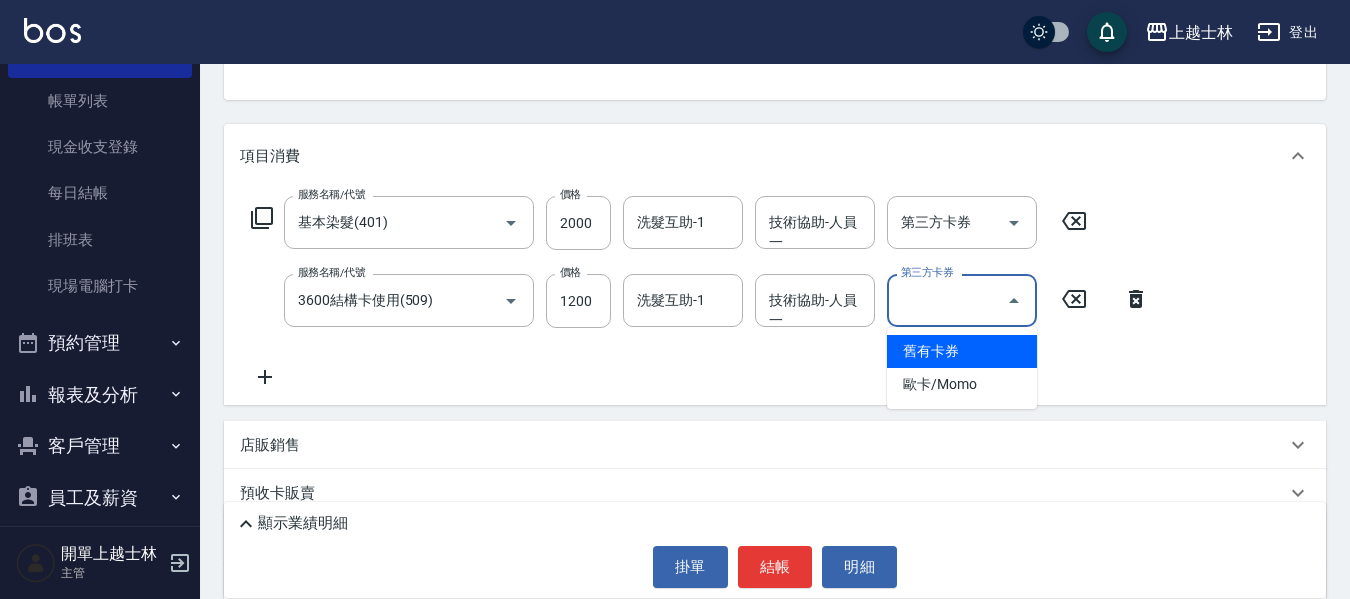click on "舊有卡券" at bounding box center (962, 351) 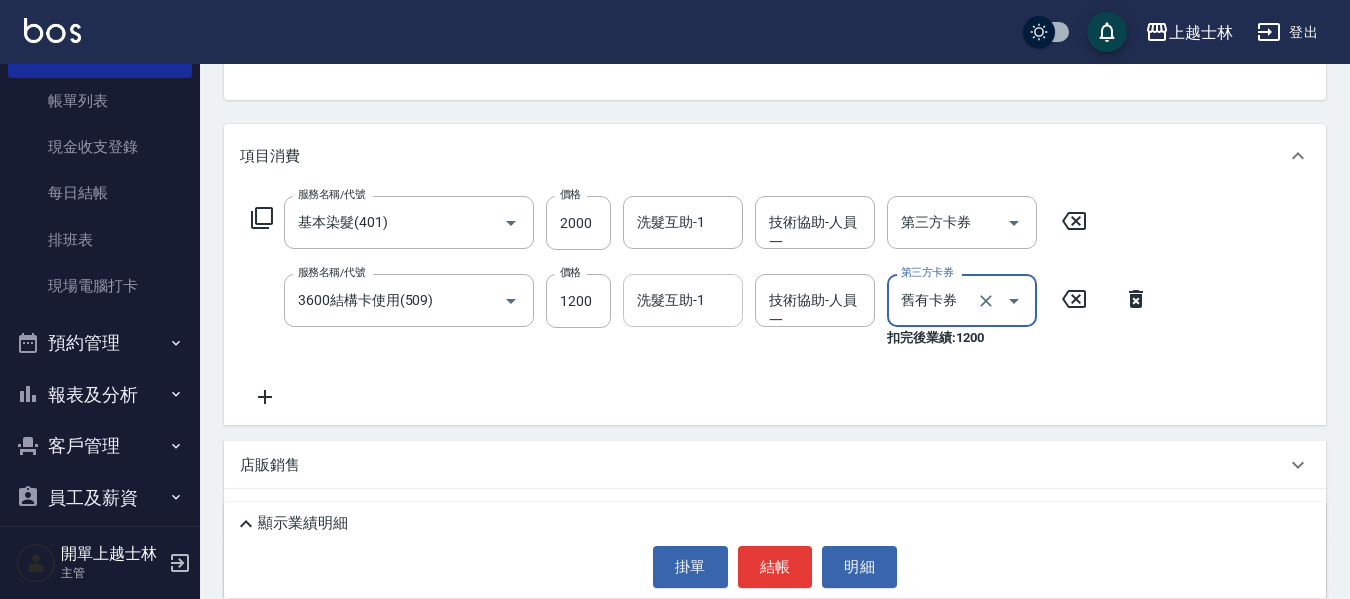 click on "洗髮互助-1" at bounding box center [683, 300] 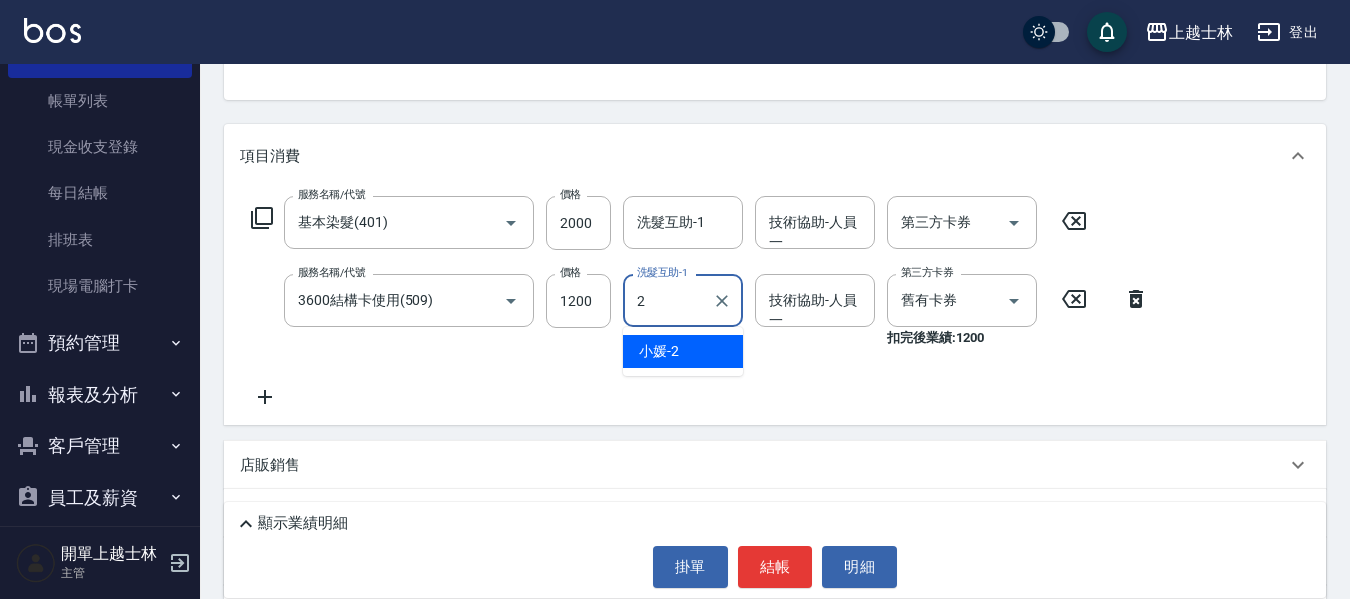 type on "22" 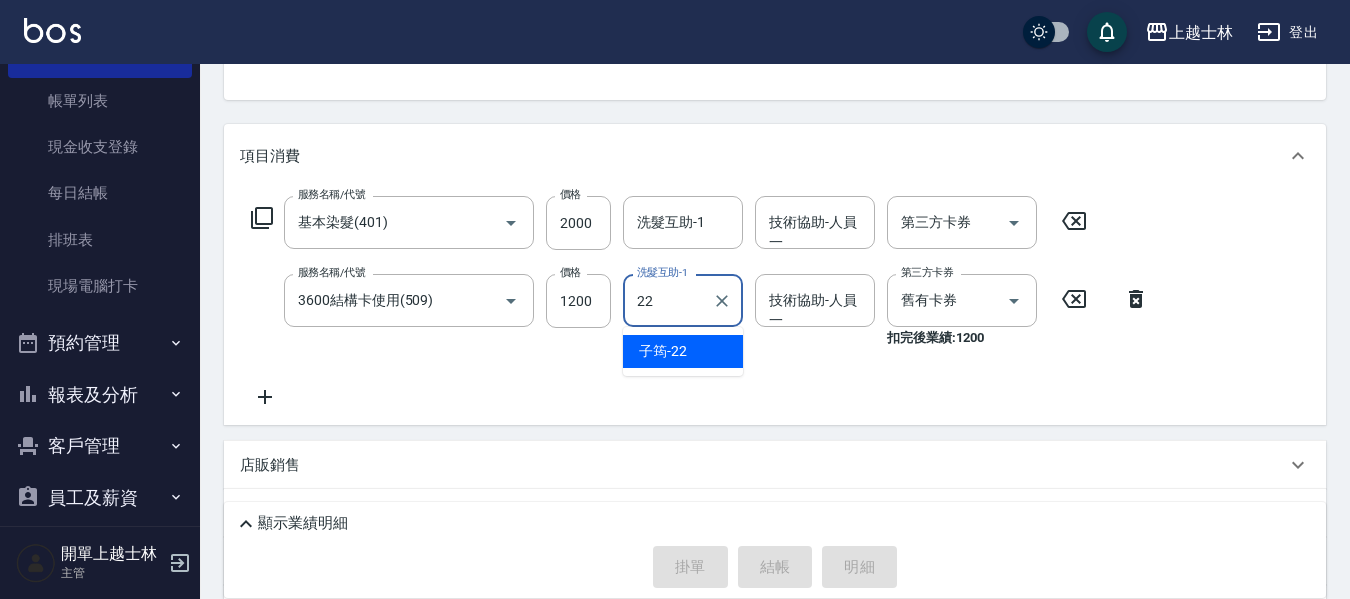type on "[DATE] [TIME]" 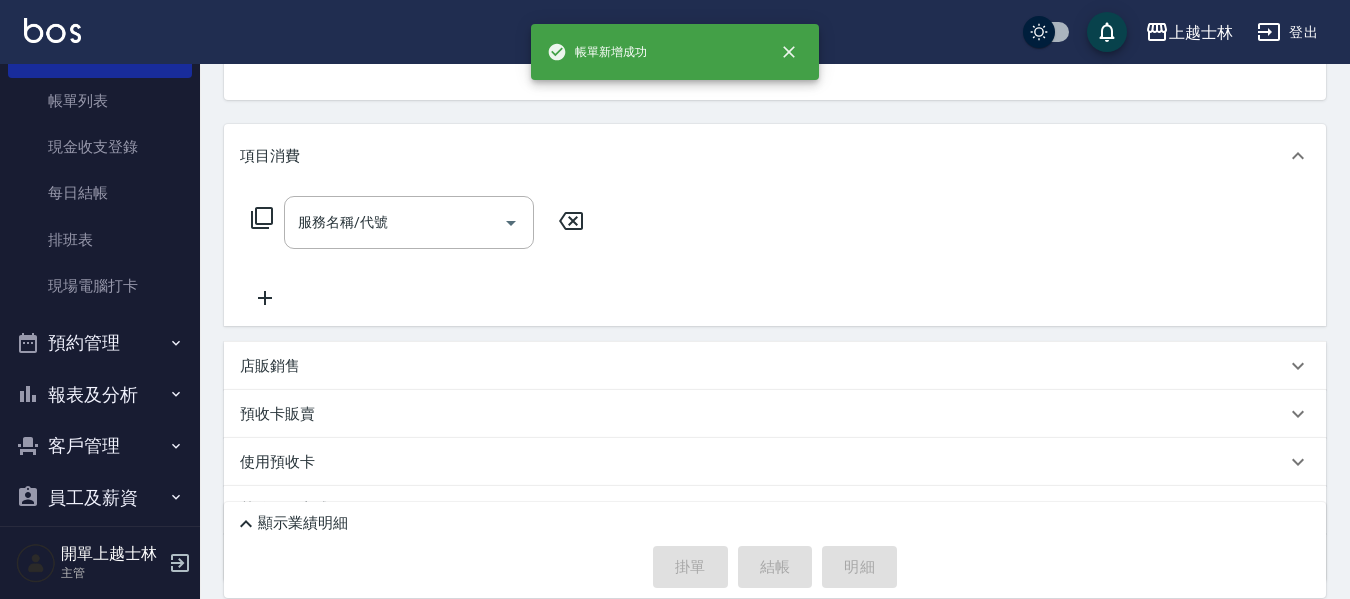 scroll, scrollTop: 194, scrollLeft: 0, axis: vertical 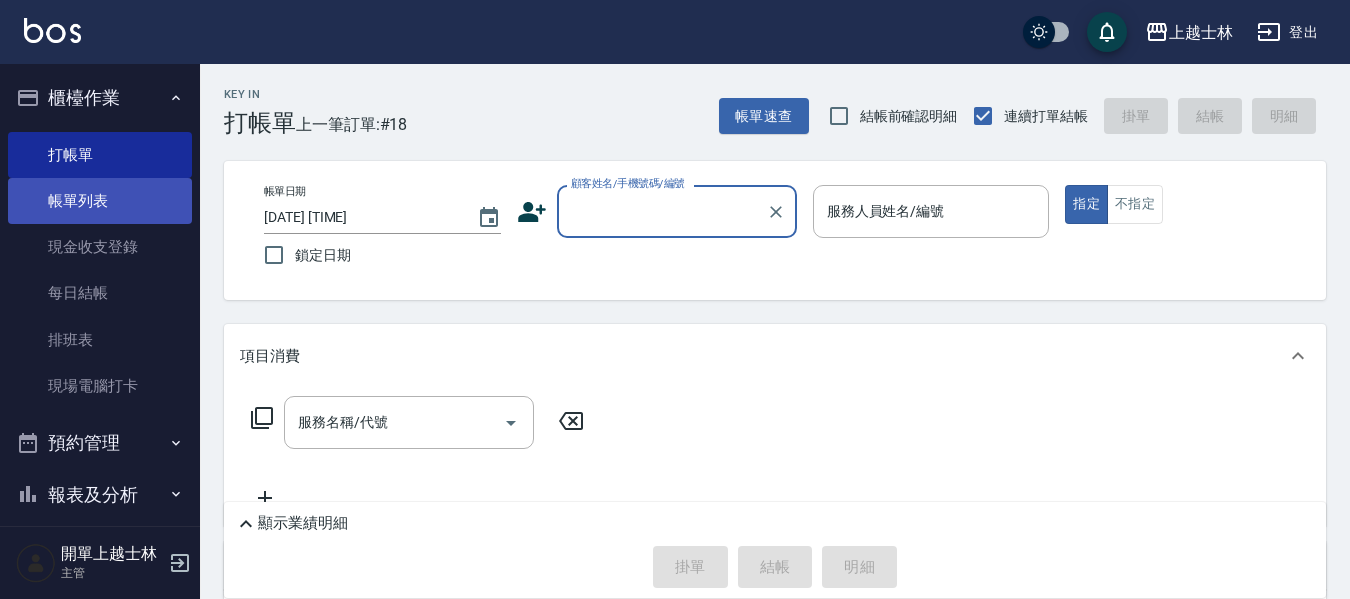 click on "帳單列表" at bounding box center [100, 201] 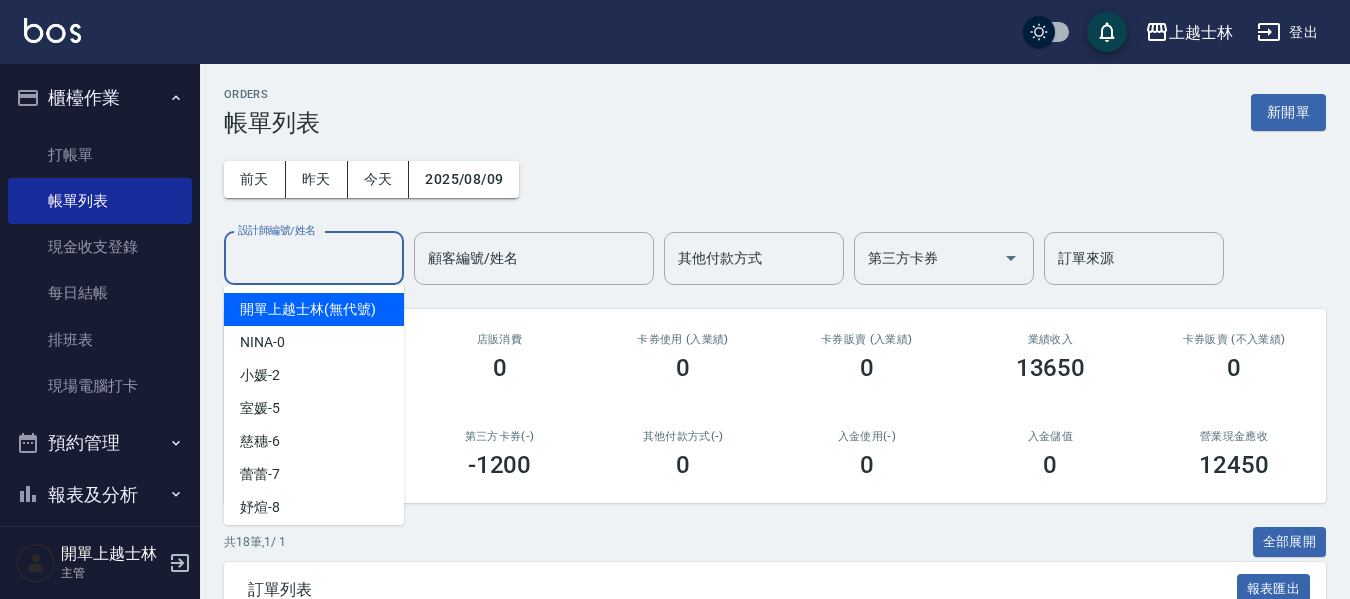 click on "設計師編號/姓名" at bounding box center (314, 258) 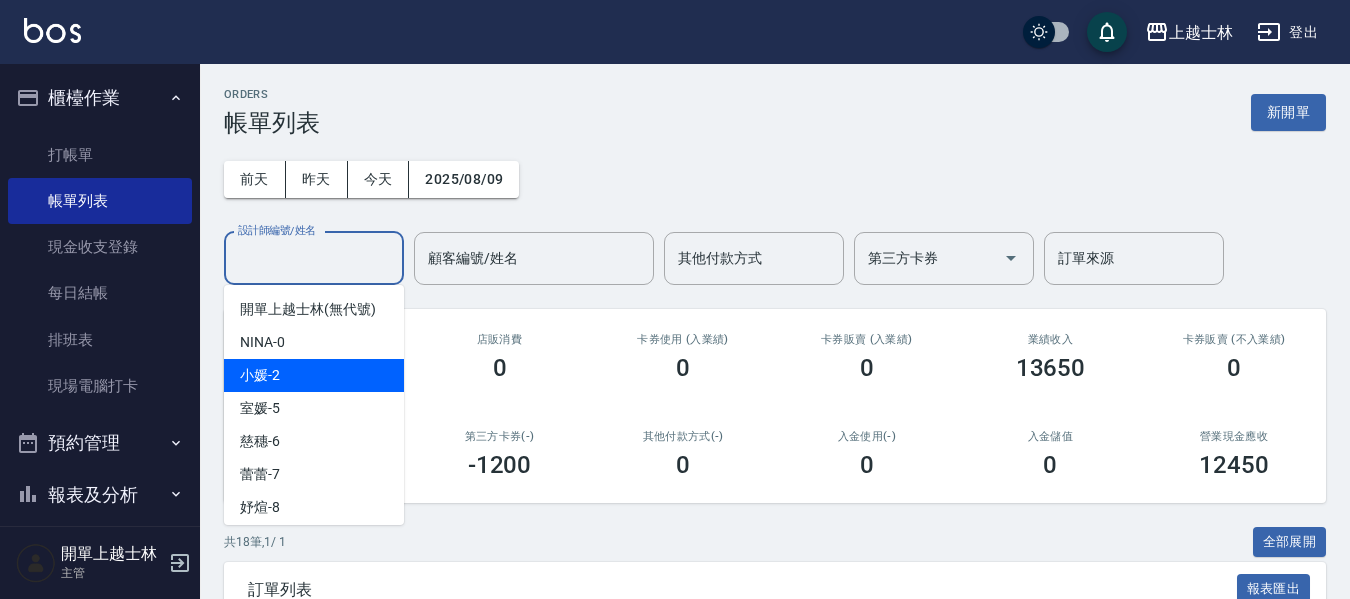 click on "小媛 -2" at bounding box center [314, 375] 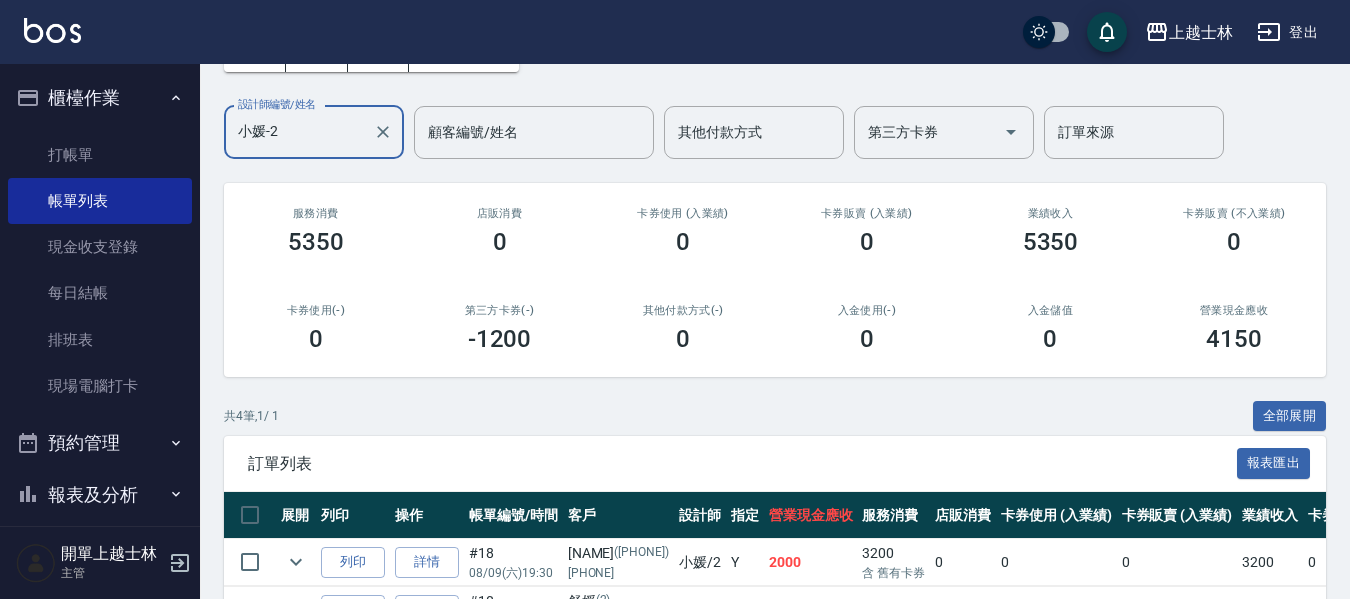 scroll, scrollTop: 200, scrollLeft: 0, axis: vertical 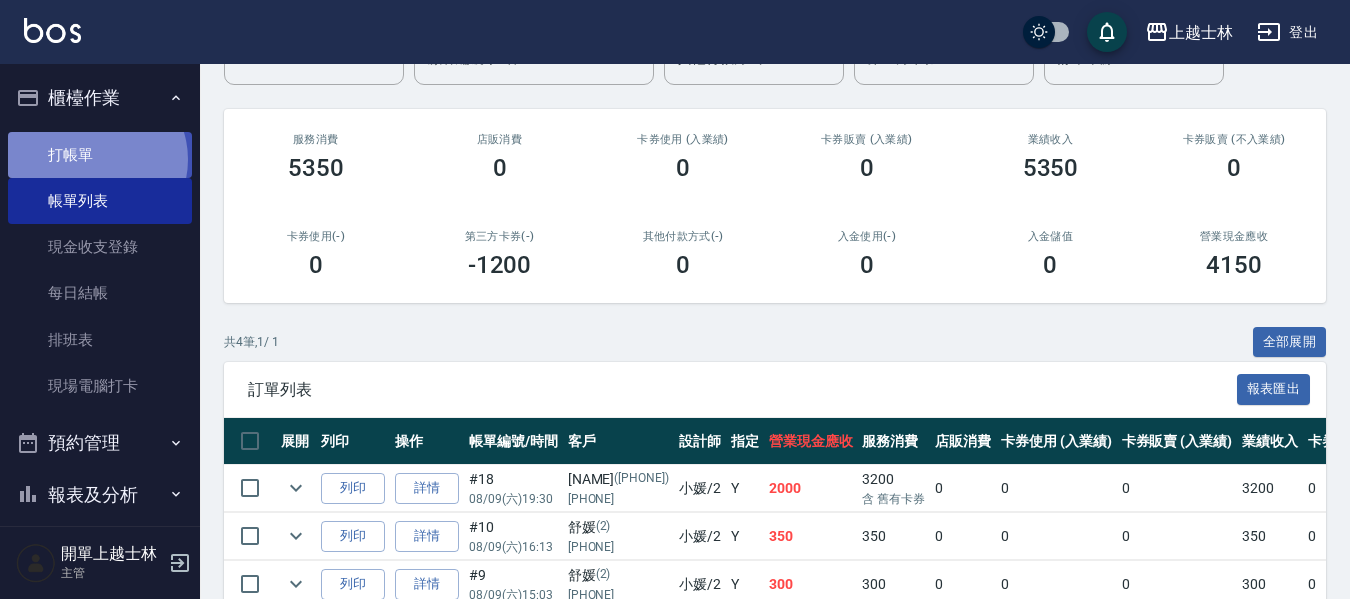 click on "打帳單" at bounding box center [100, 155] 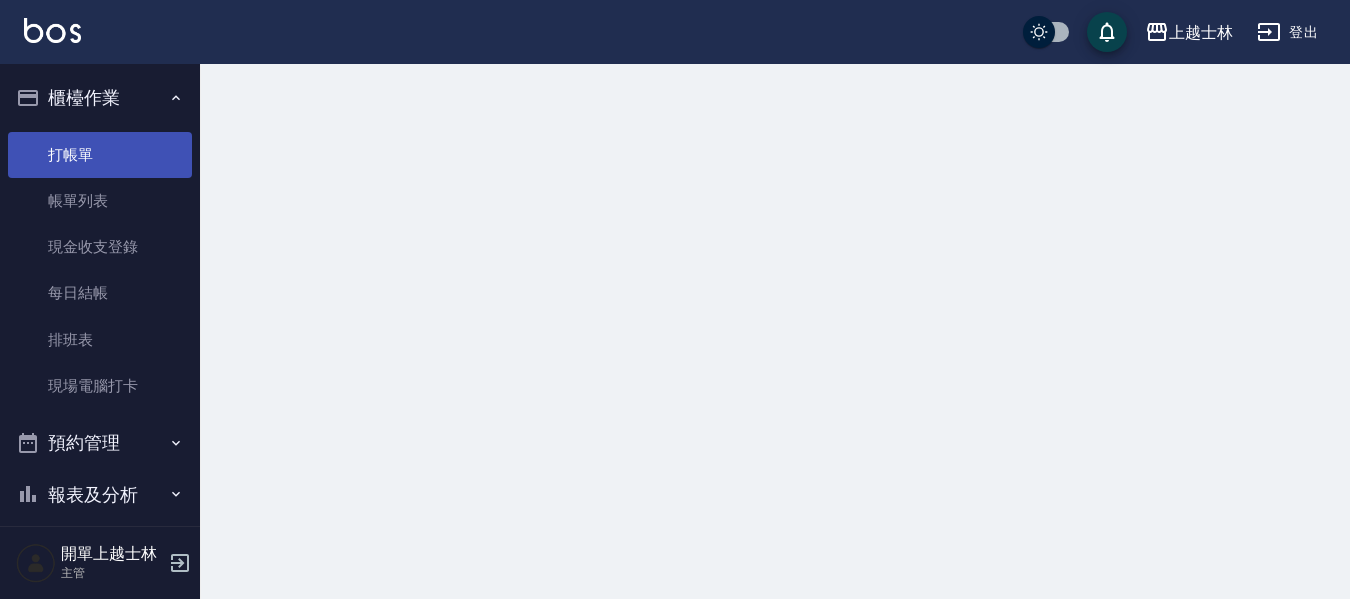 scroll, scrollTop: 0, scrollLeft: 0, axis: both 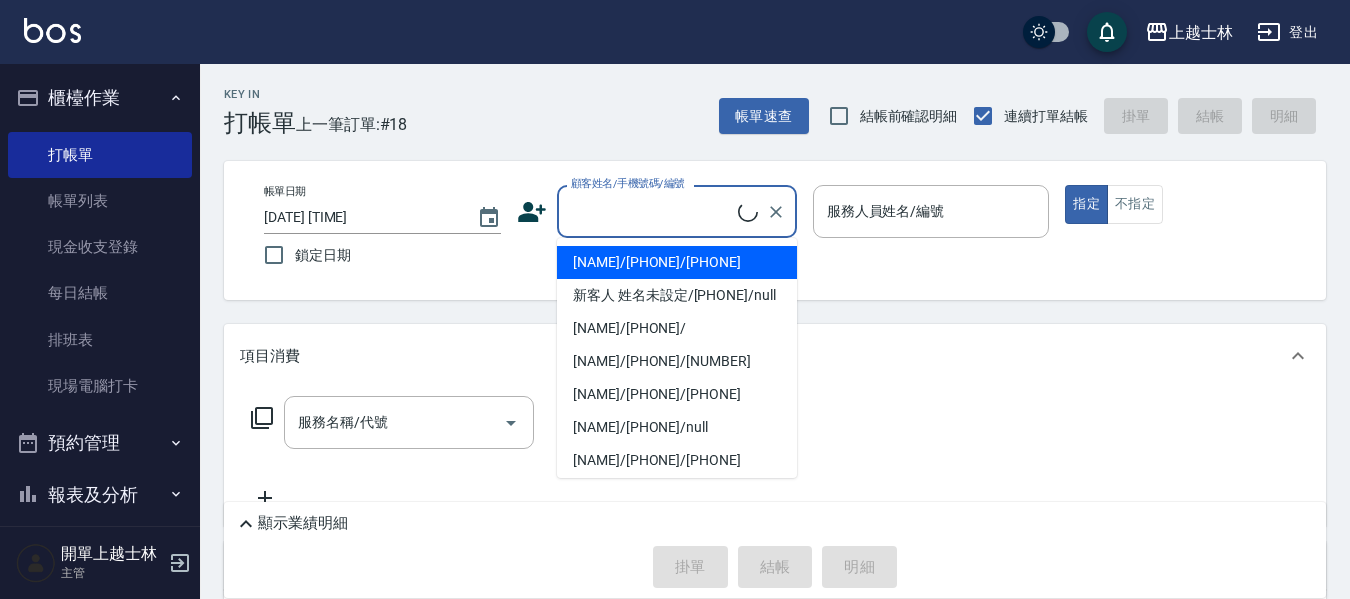 click on "顧客姓名/手機號碼/編號" at bounding box center (652, 211) 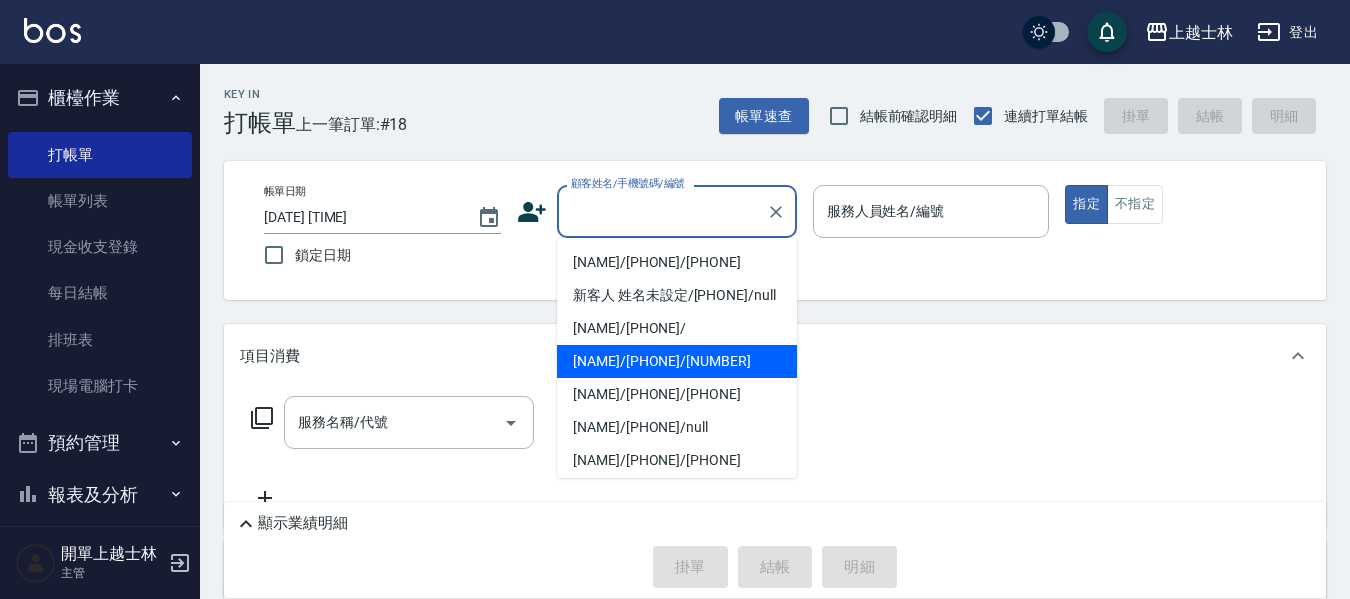 click on "[NAME]/[PHONE]/[NUMBER]" at bounding box center (677, 361) 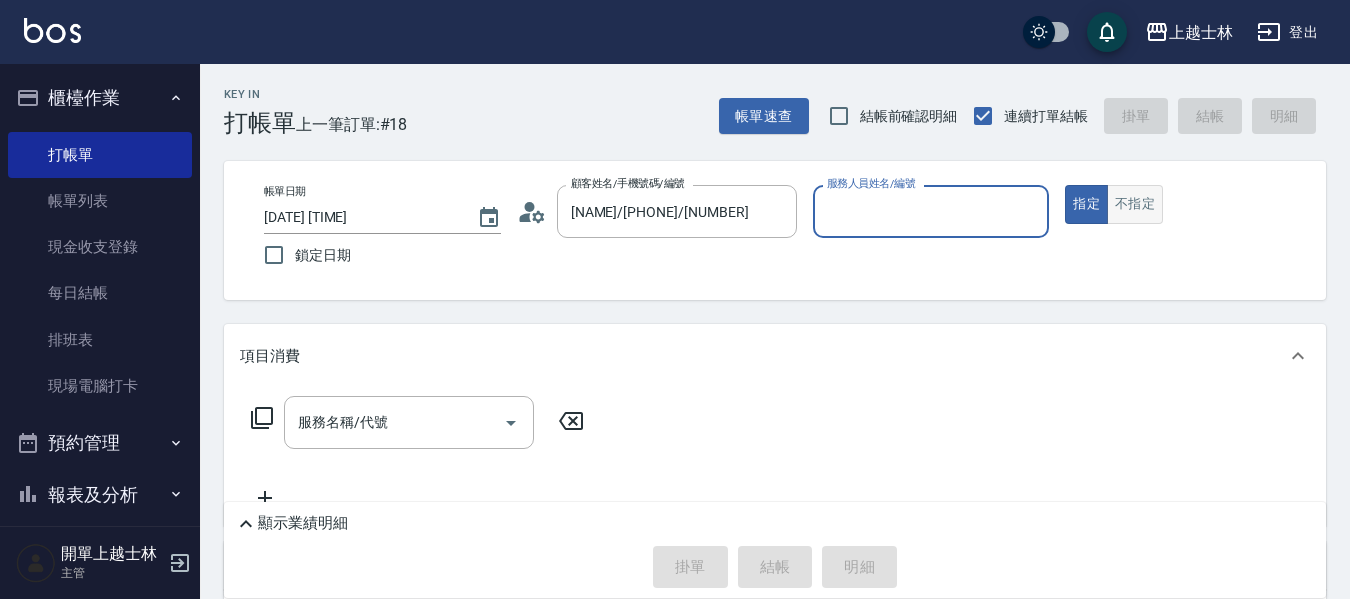 type on "小媛-2" 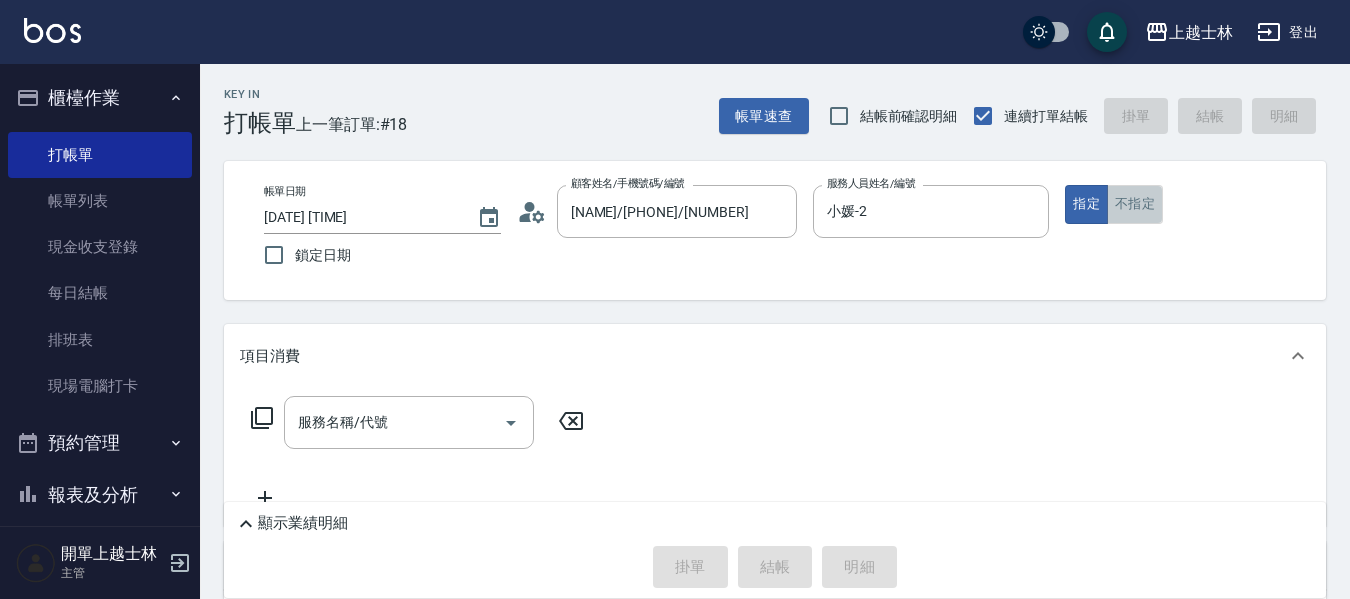 click on "不指定" at bounding box center (1135, 204) 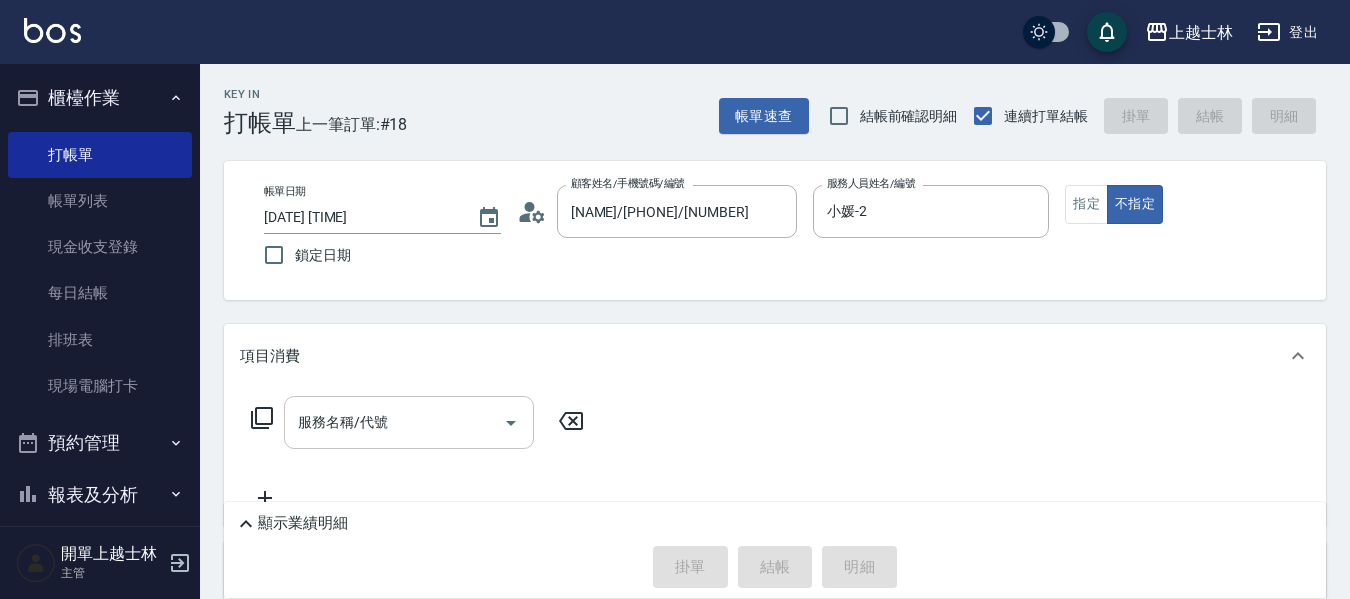 click on "服務名稱/代號" at bounding box center [394, 422] 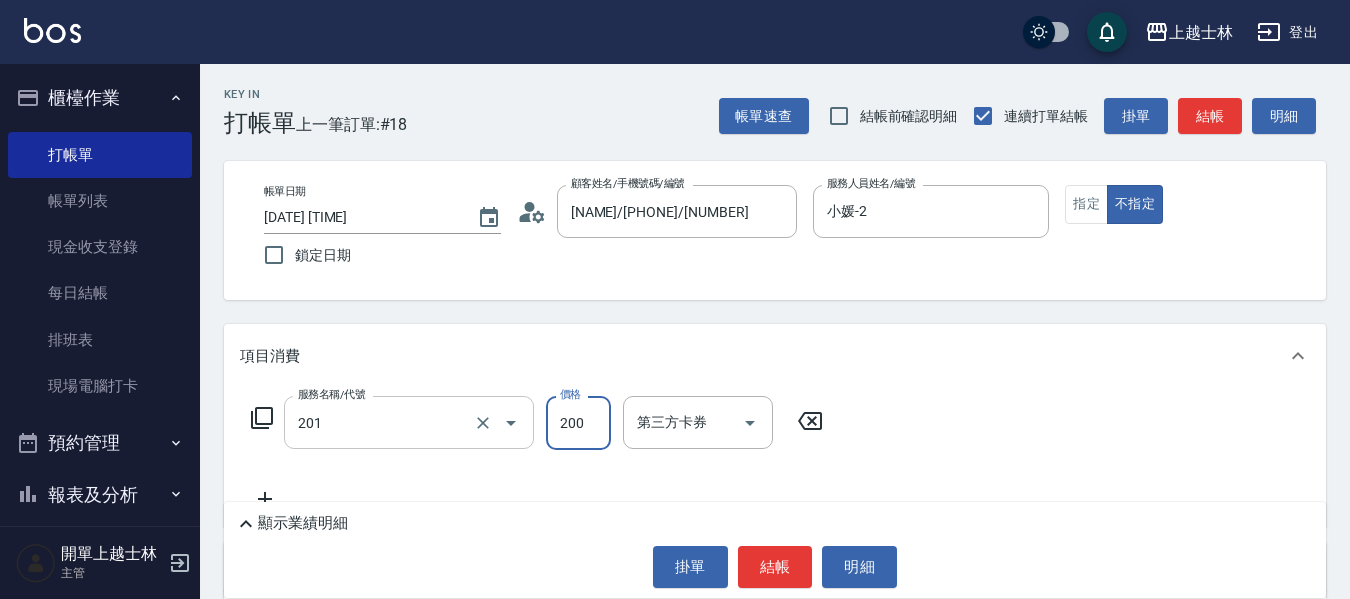 type on "B級單剪(201)" 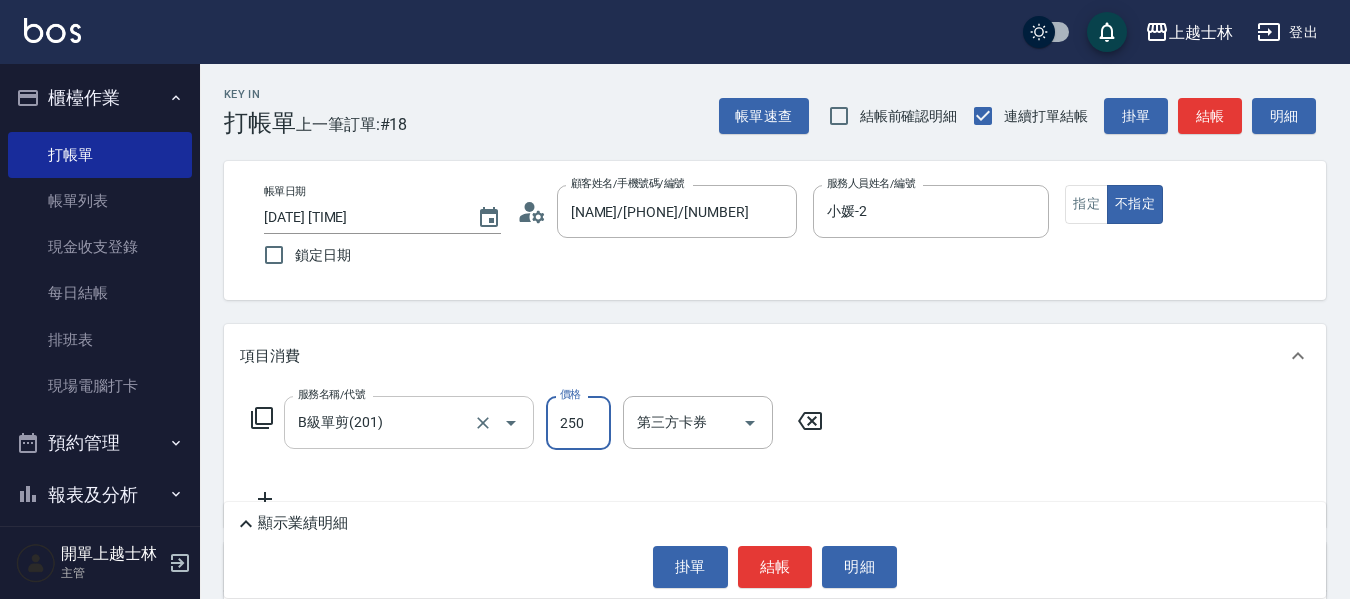 type on "250" 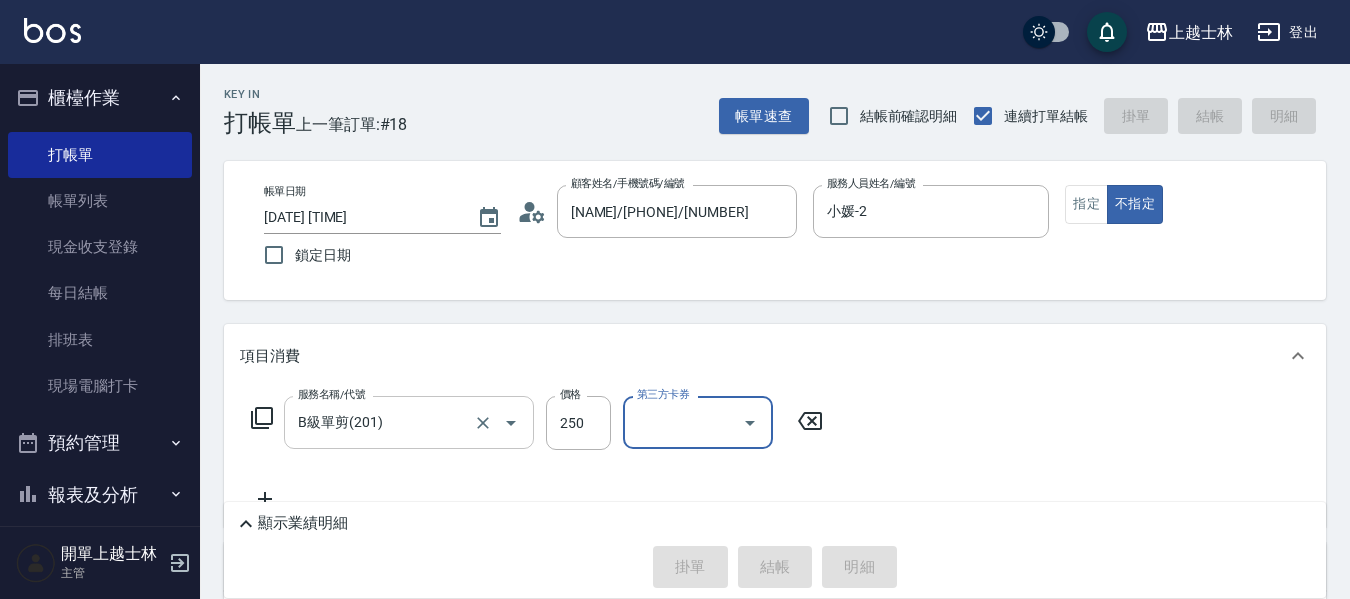 type 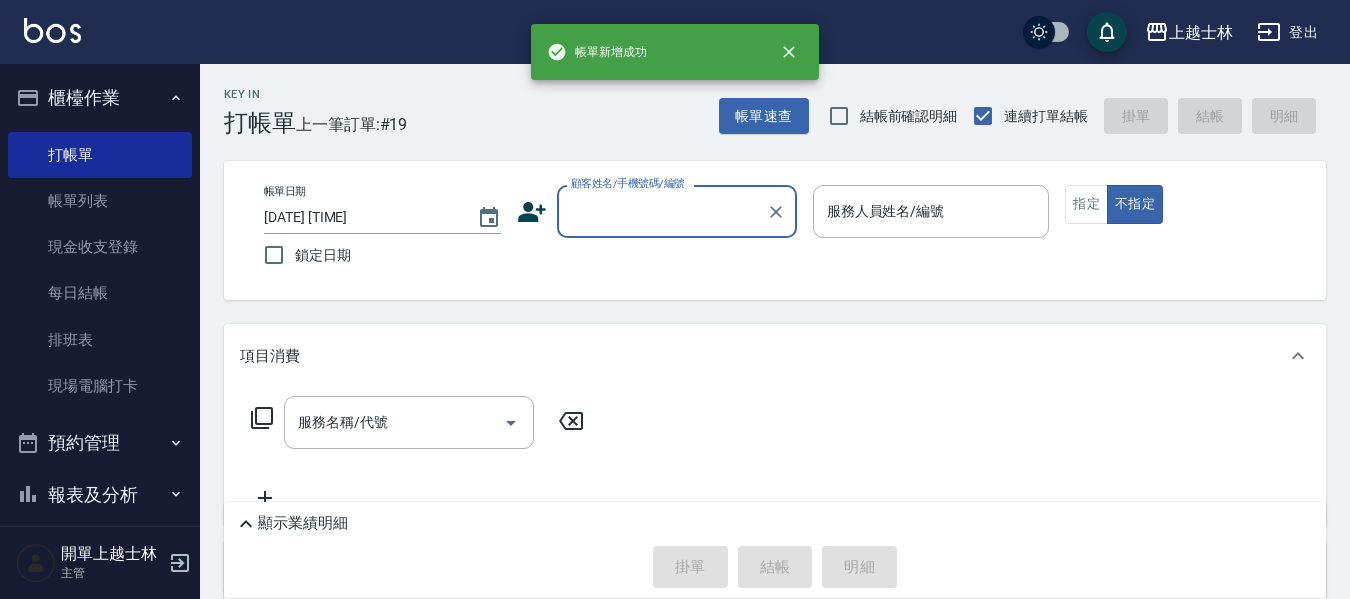 click on "顧客姓名/手機號碼/編號" at bounding box center [677, 211] 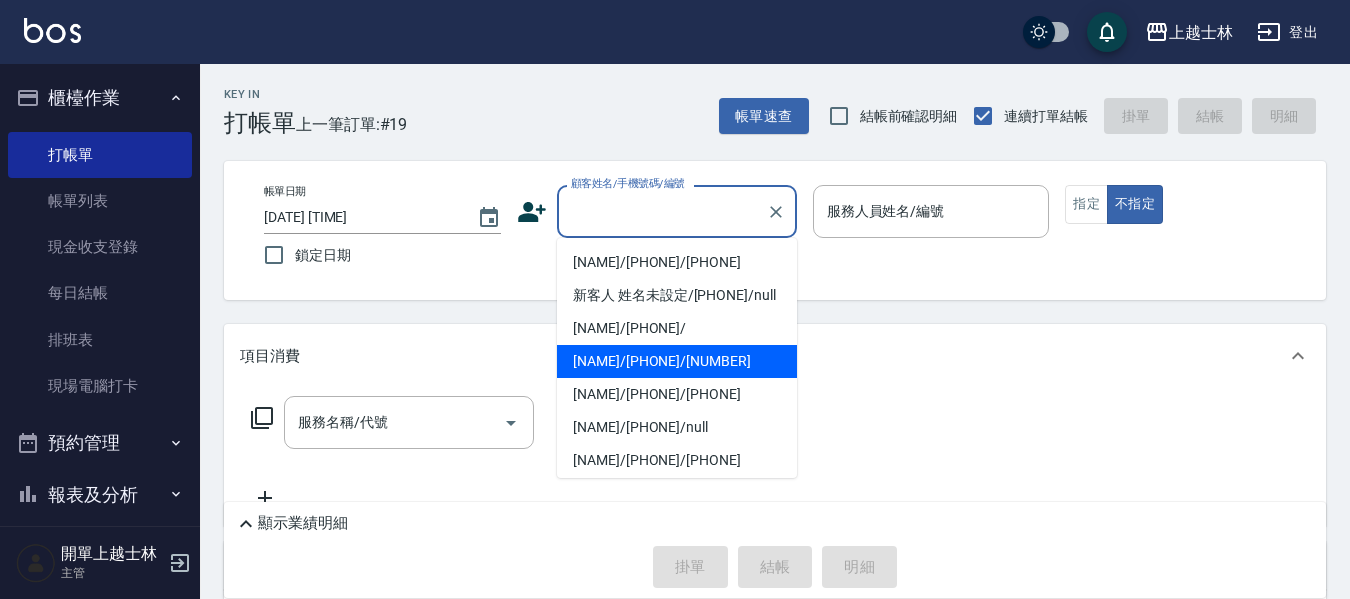 click on "[NAME]/[PHONE]/[NUMBER]" at bounding box center [677, 361] 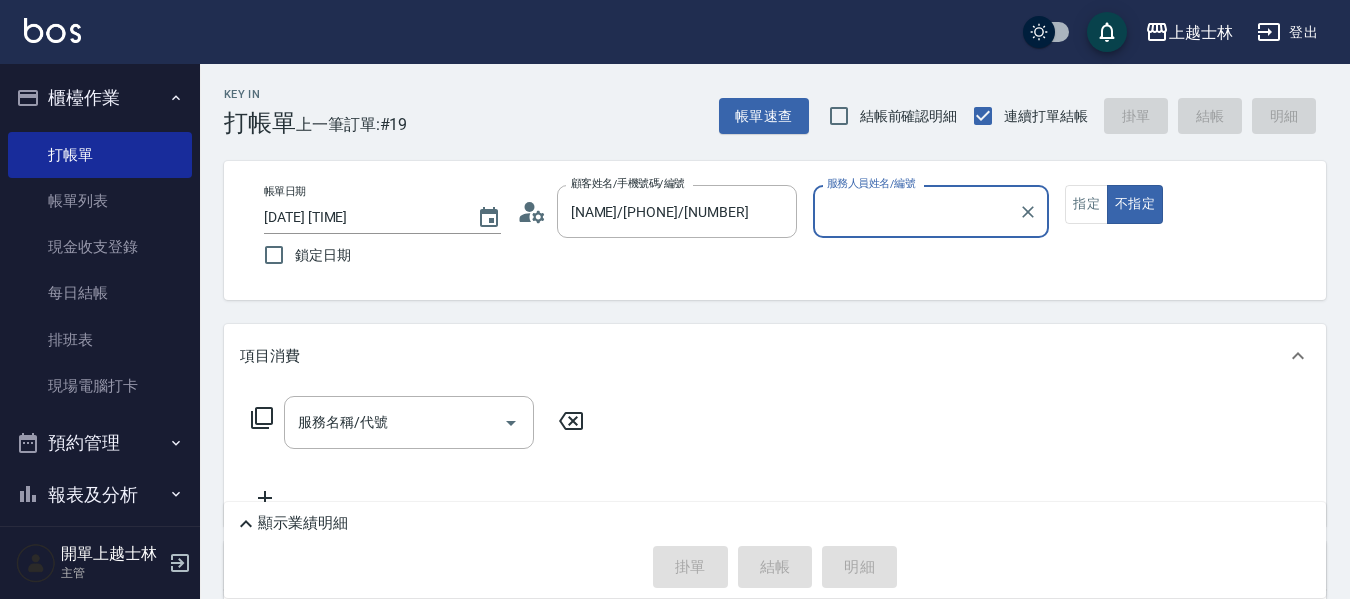 type on "小媛-2" 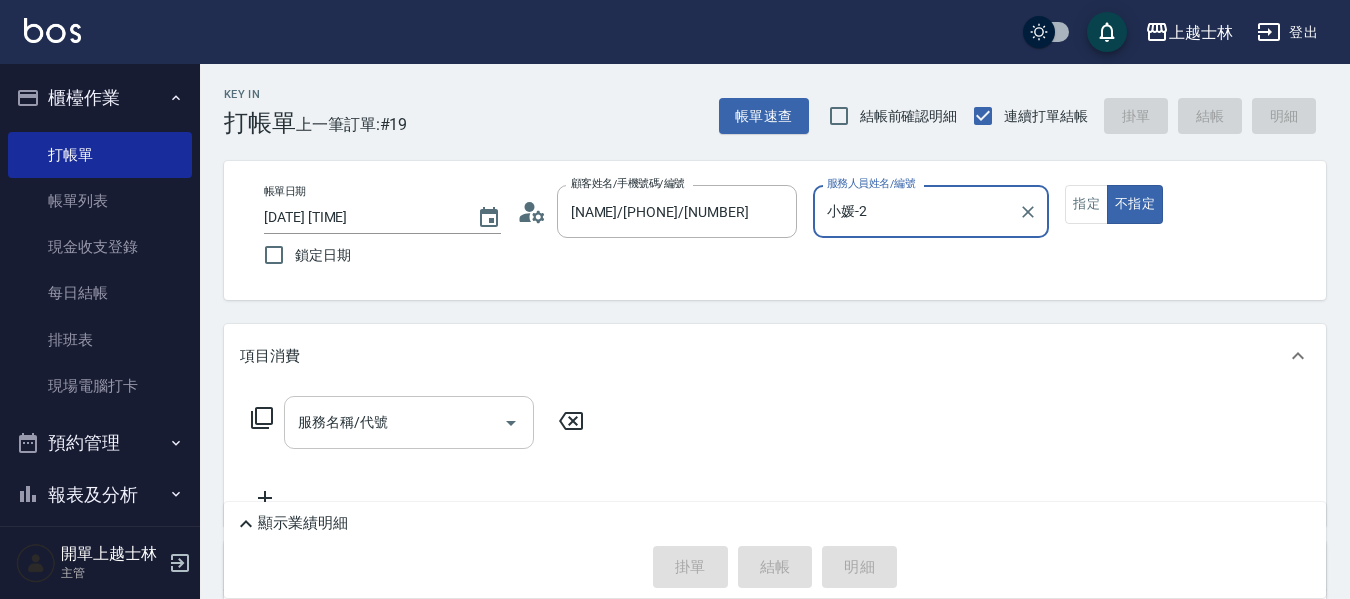 click on "服務名稱/代號" at bounding box center [394, 422] 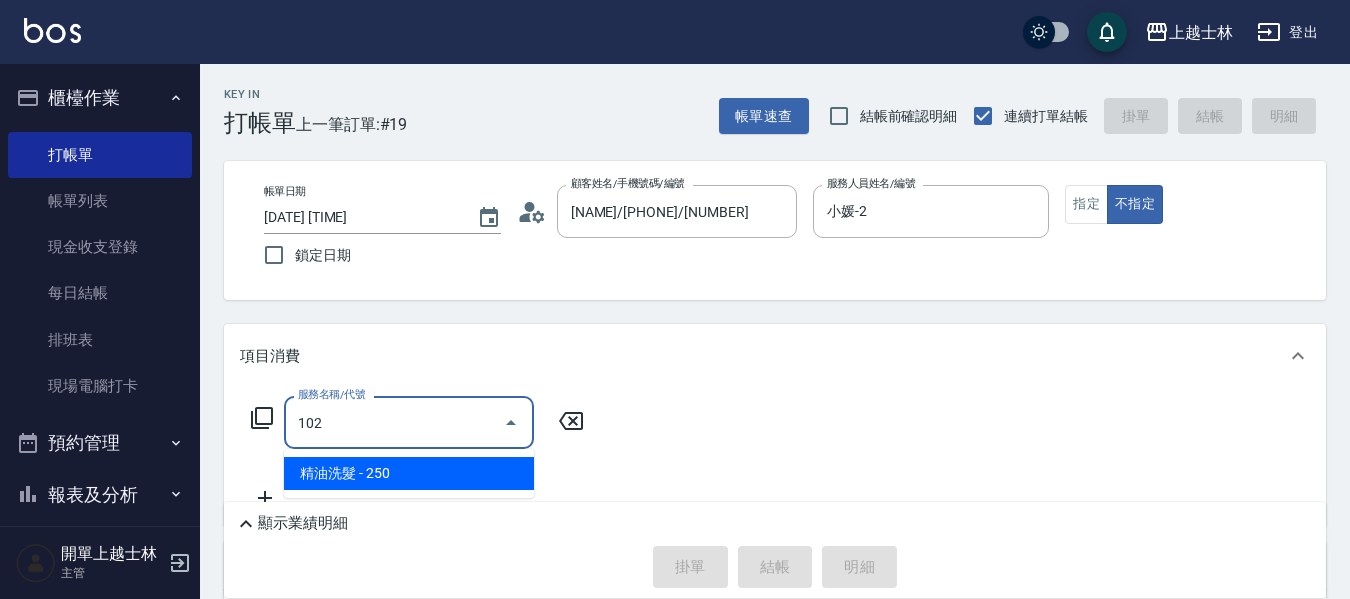 type on "精油洗髮(102)" 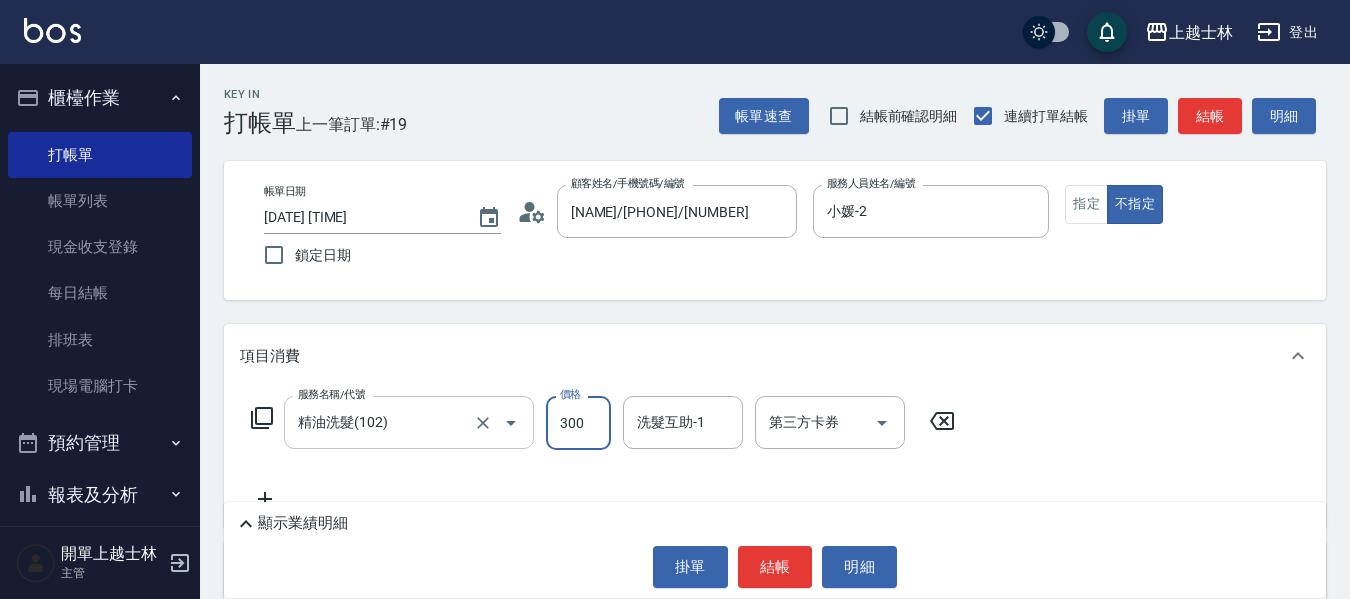 type on "300" 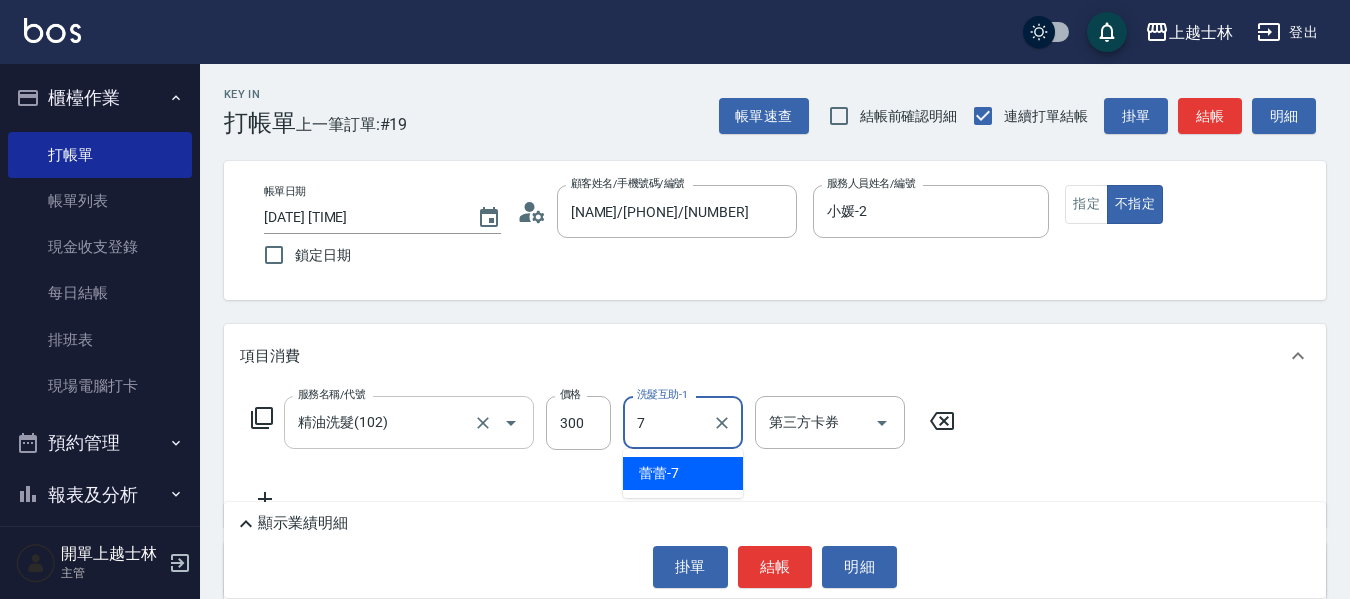 type on "蕾蕾-7" 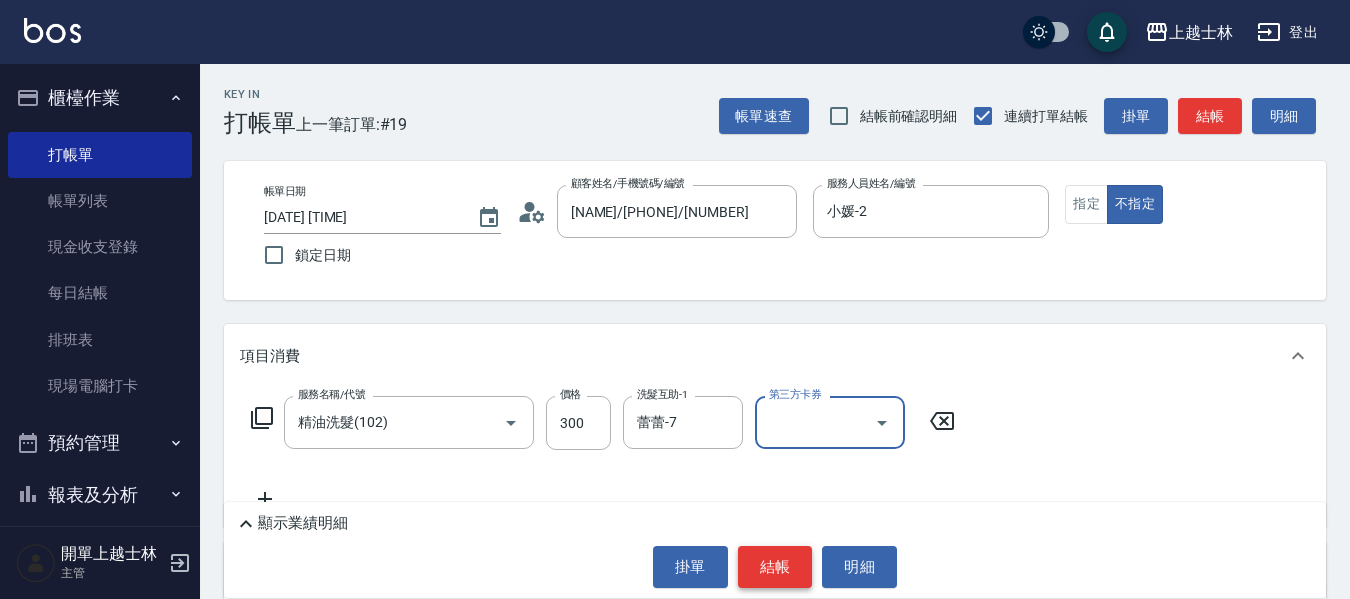 click on "結帳" at bounding box center [775, 567] 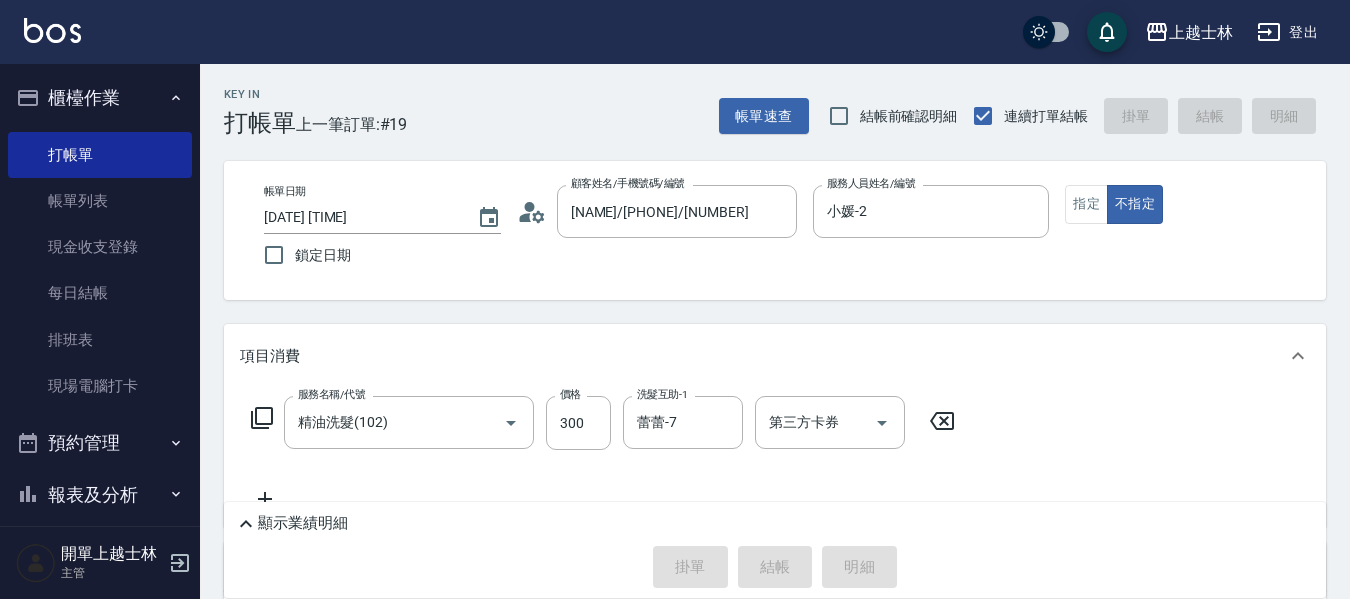 type 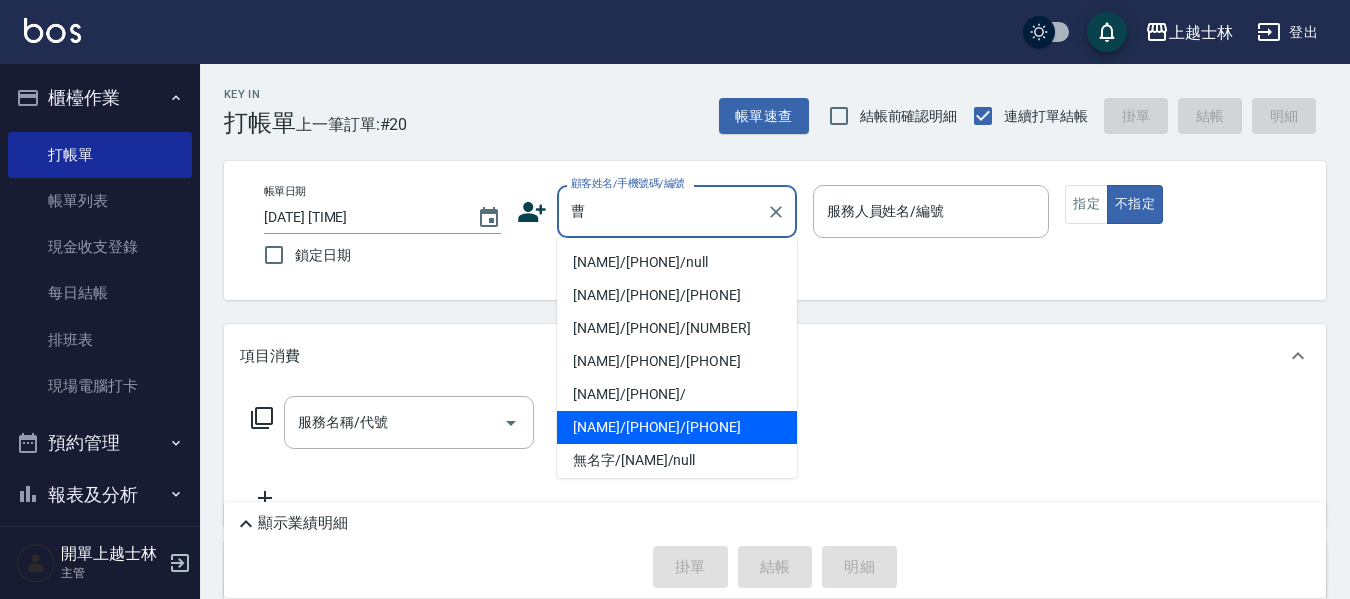 click on "[NAME]/[PHONE]/[PHONE]" at bounding box center [677, 427] 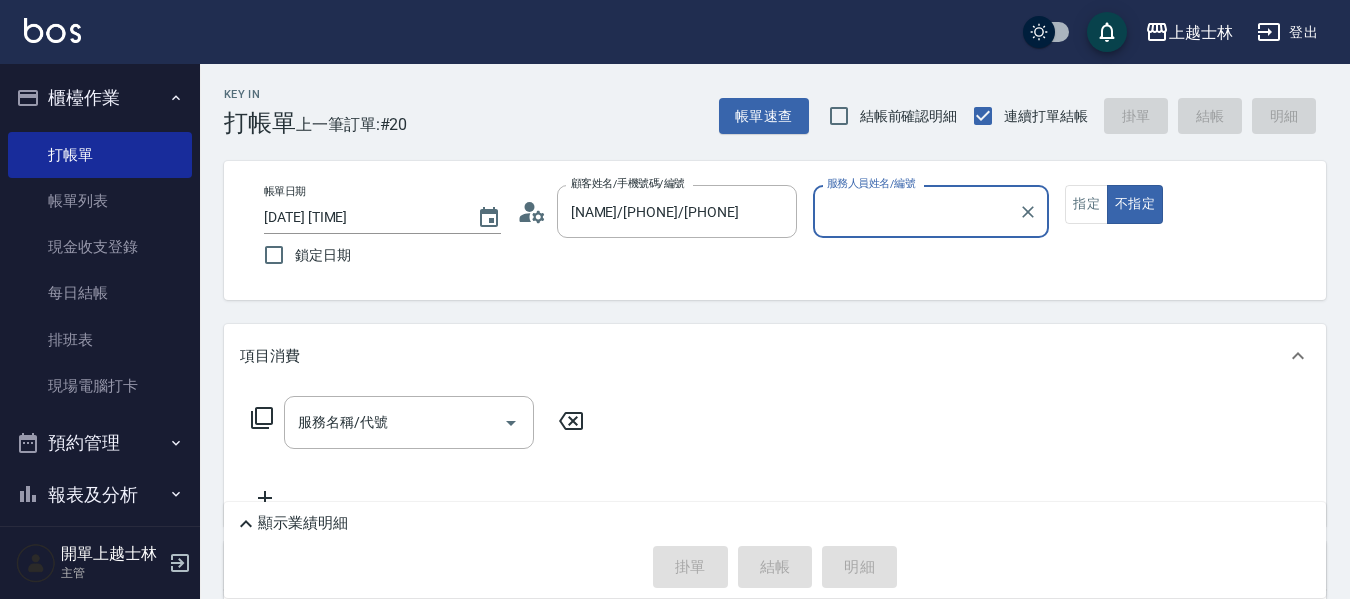 type on "小媛-2" 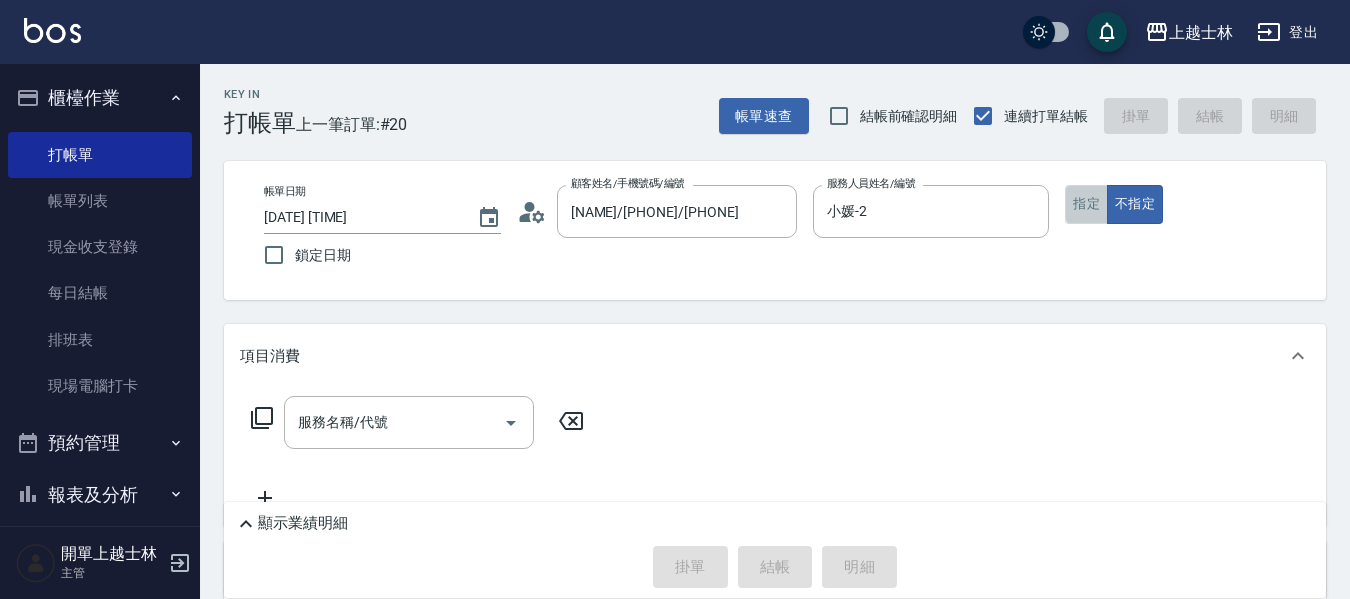 click on "指定" at bounding box center [1086, 204] 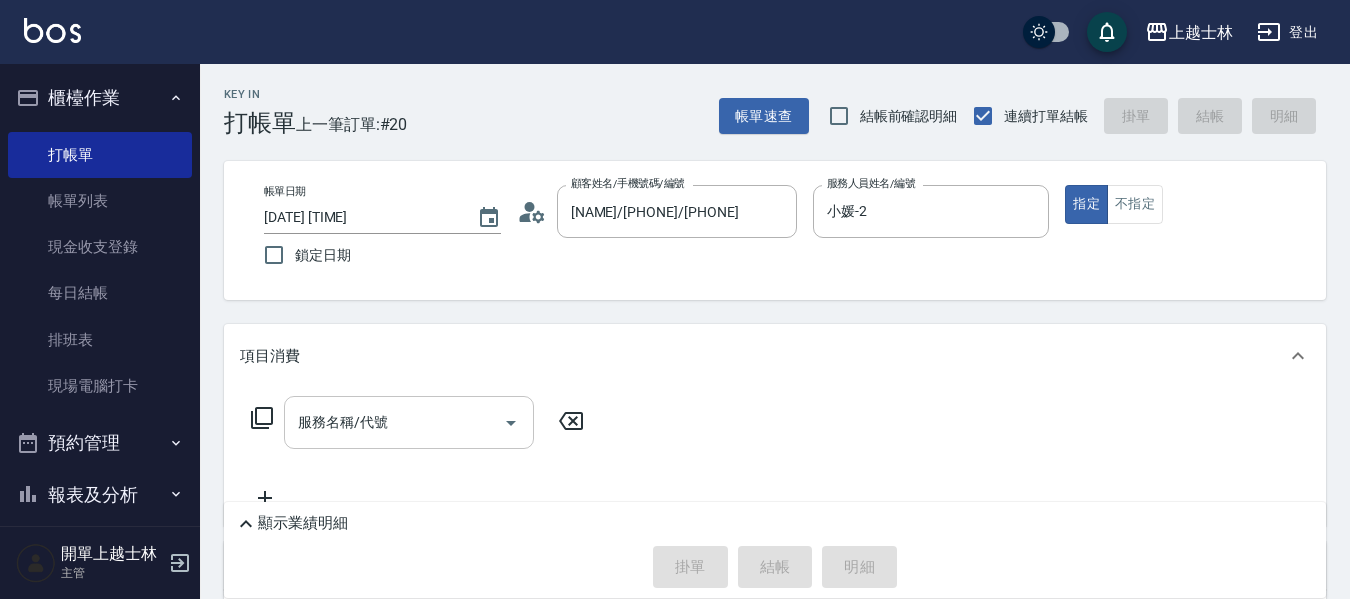 click on "服務名稱/代號" at bounding box center [409, 422] 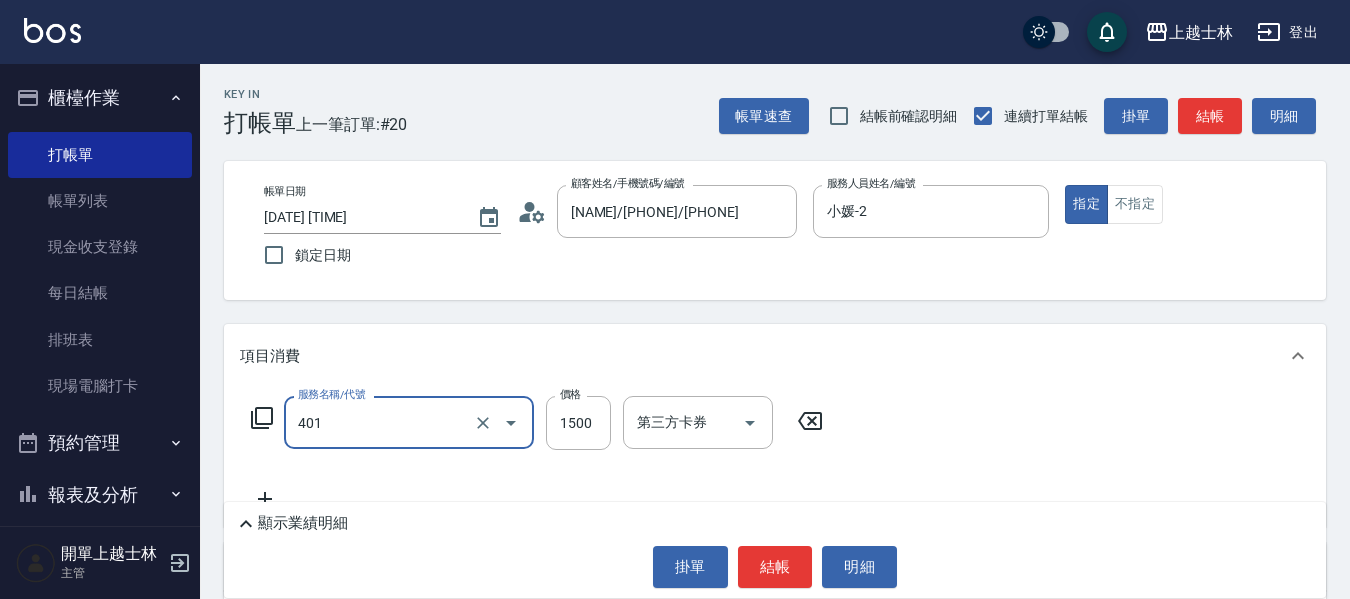 type on "基本染髮(401)" 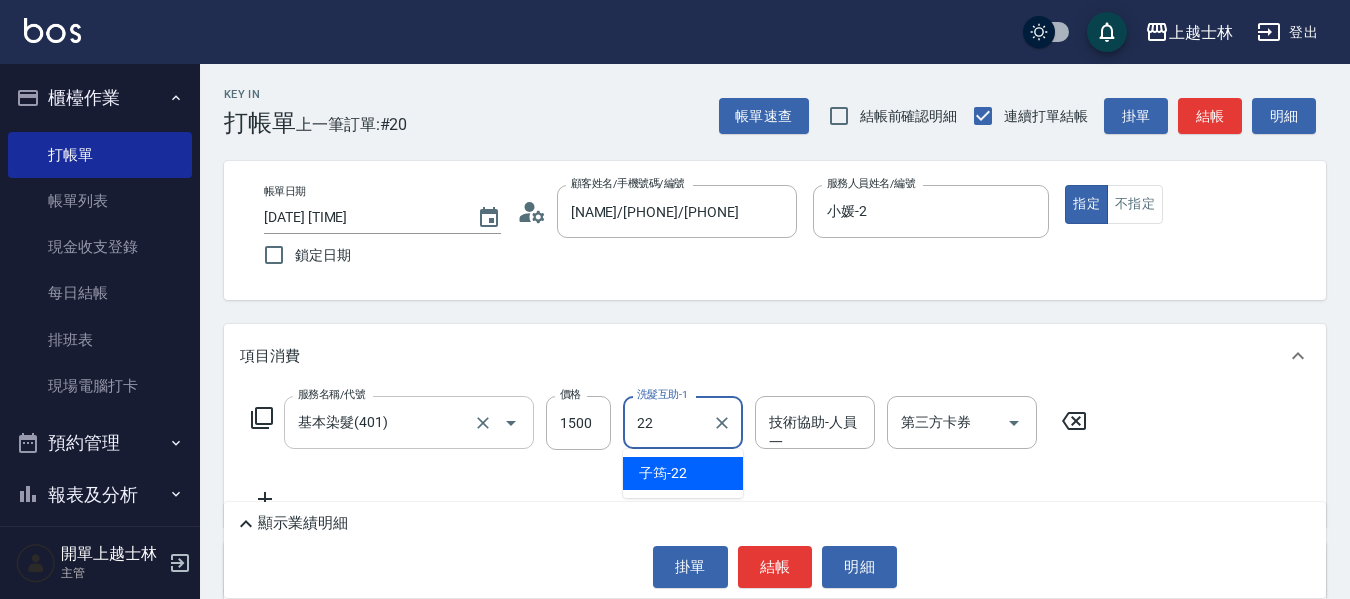 type on "[NAME]-[NUMBER]" 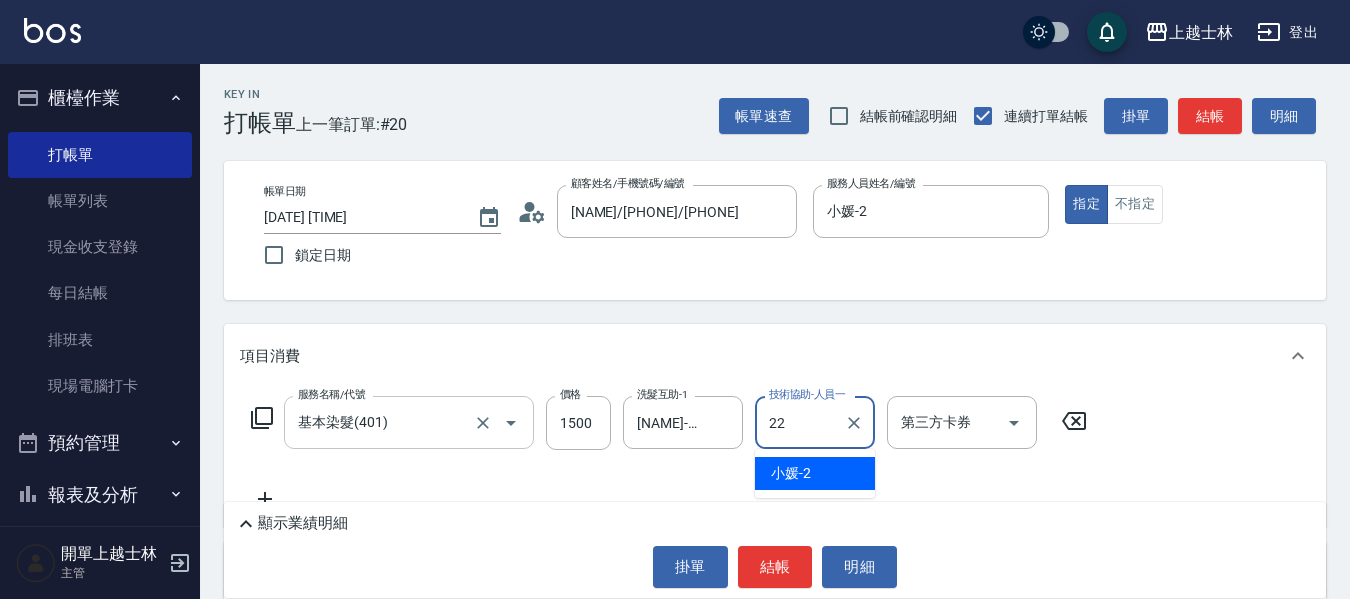 type on "[NAME]-[NUMBER]" 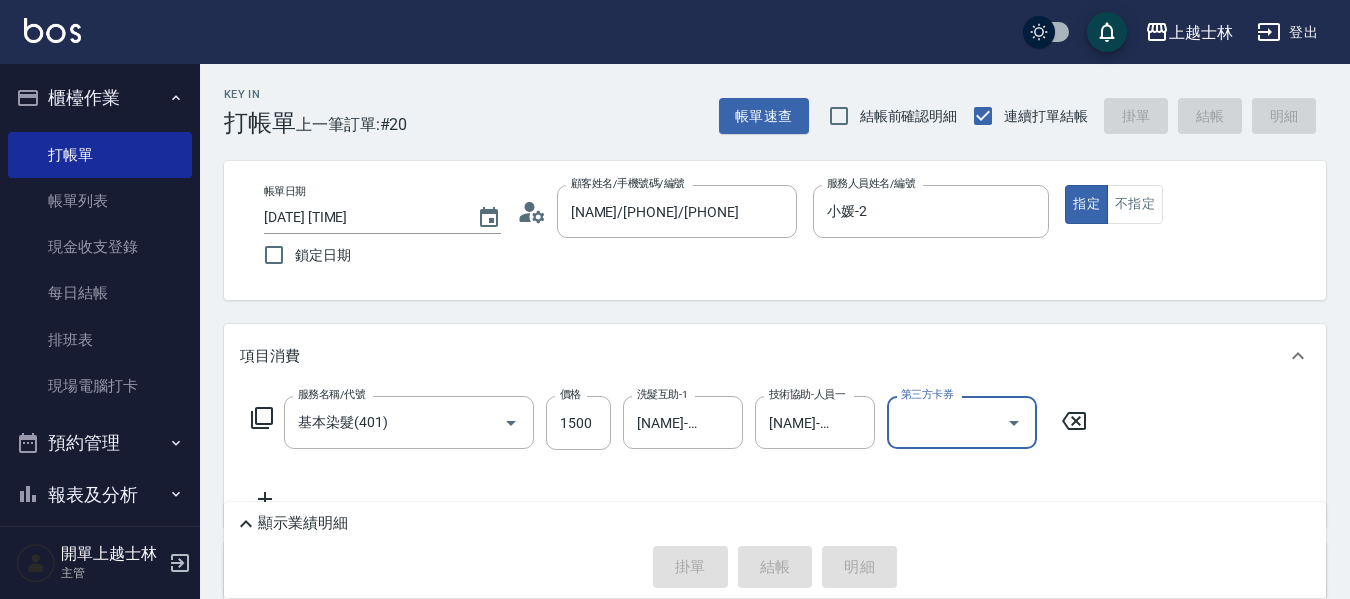 type 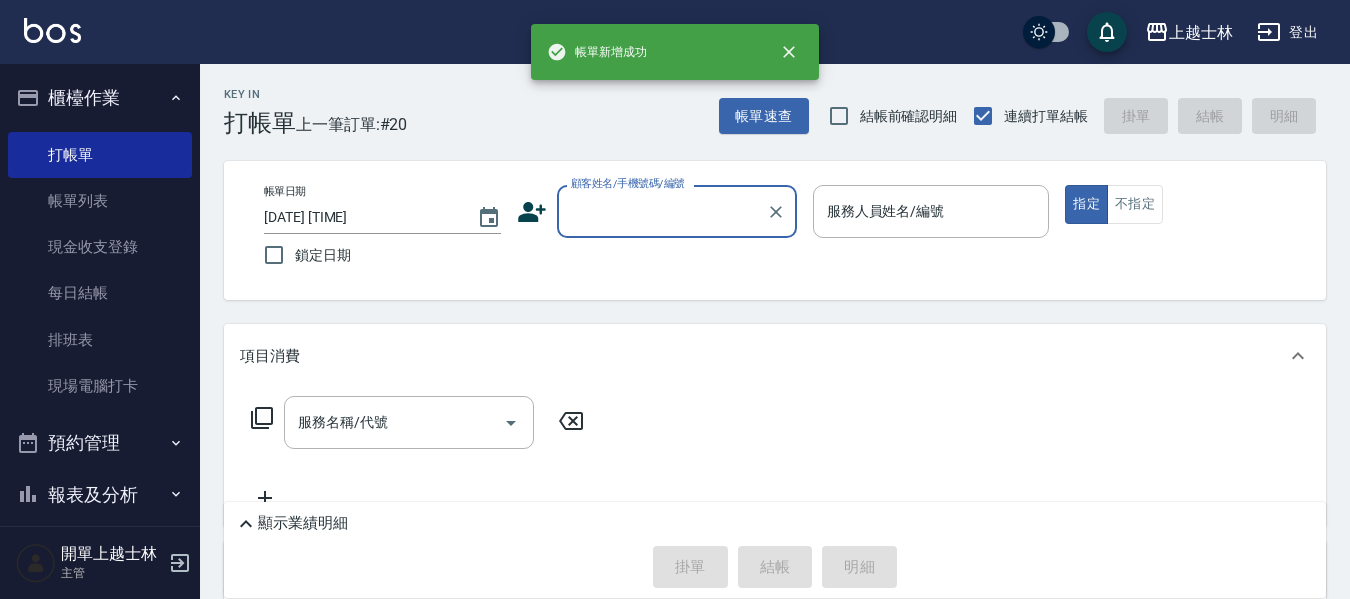 scroll, scrollTop: 0, scrollLeft: 0, axis: both 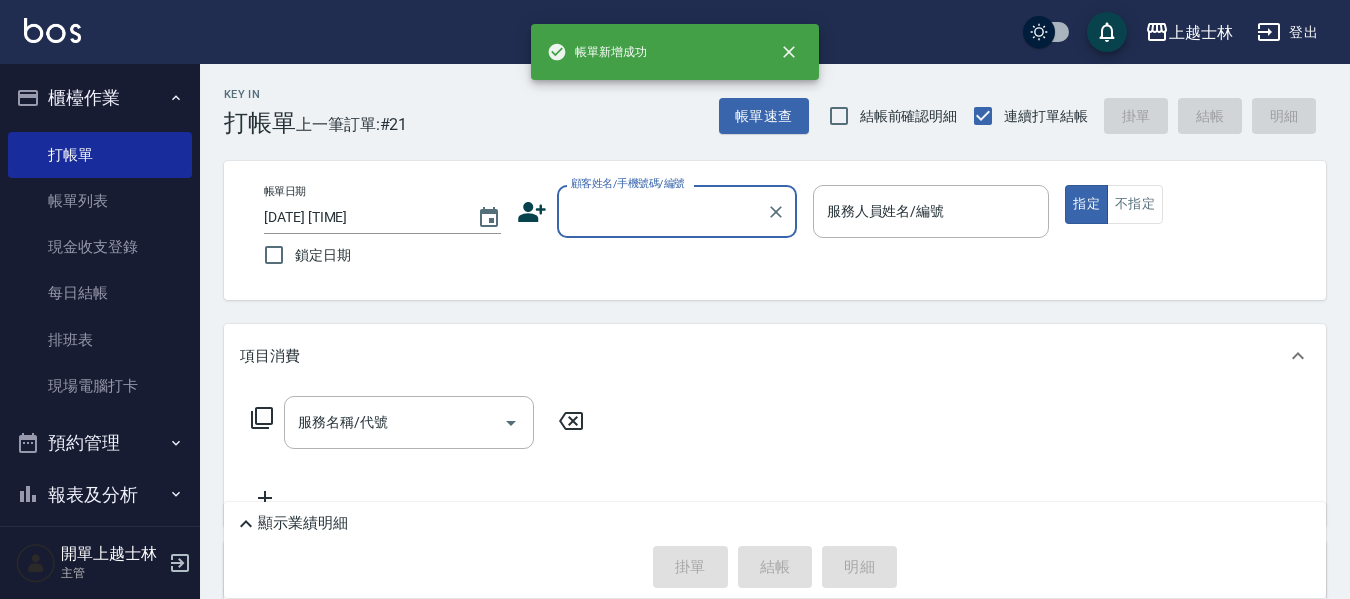 click on "顧客姓名/手機號碼/編號" at bounding box center [662, 211] 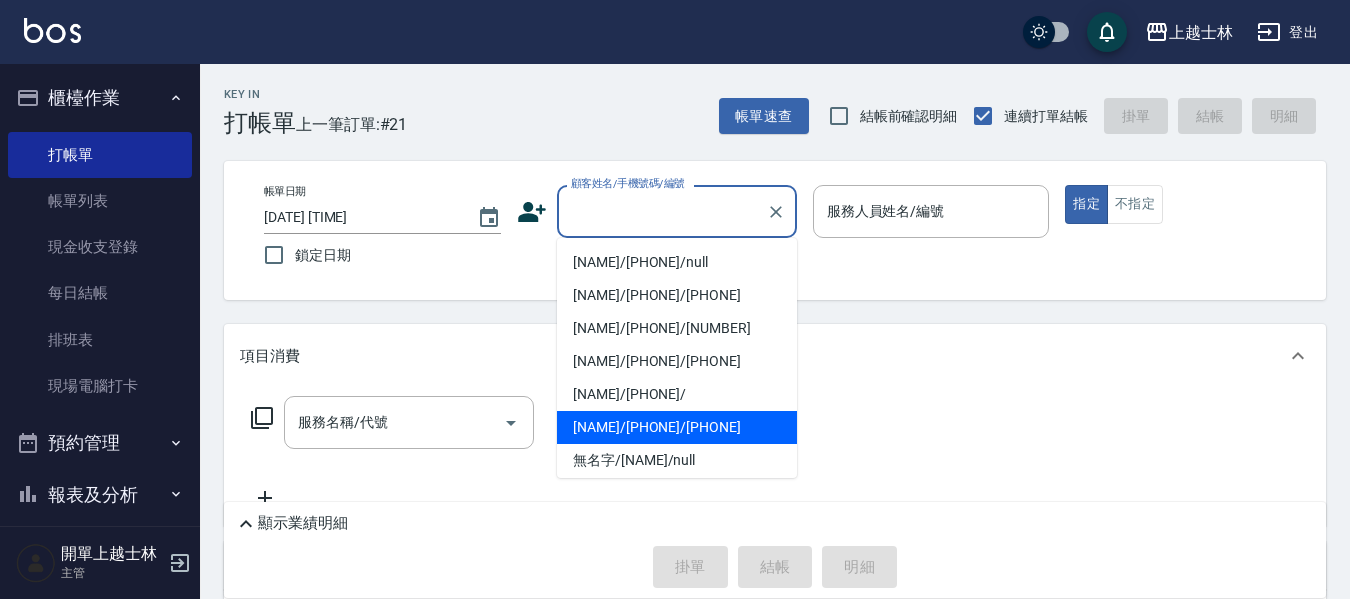 click on "[NAME]/[PHONE]/[PHONE]" at bounding box center [677, 427] 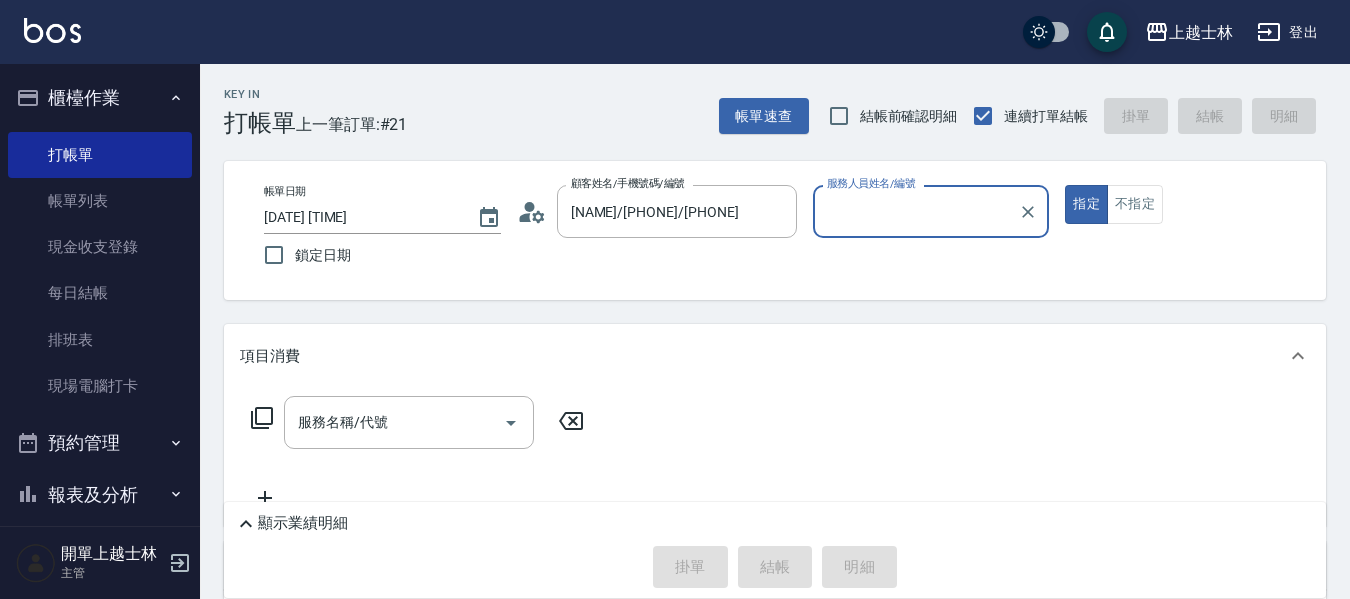 type on "小媛-2" 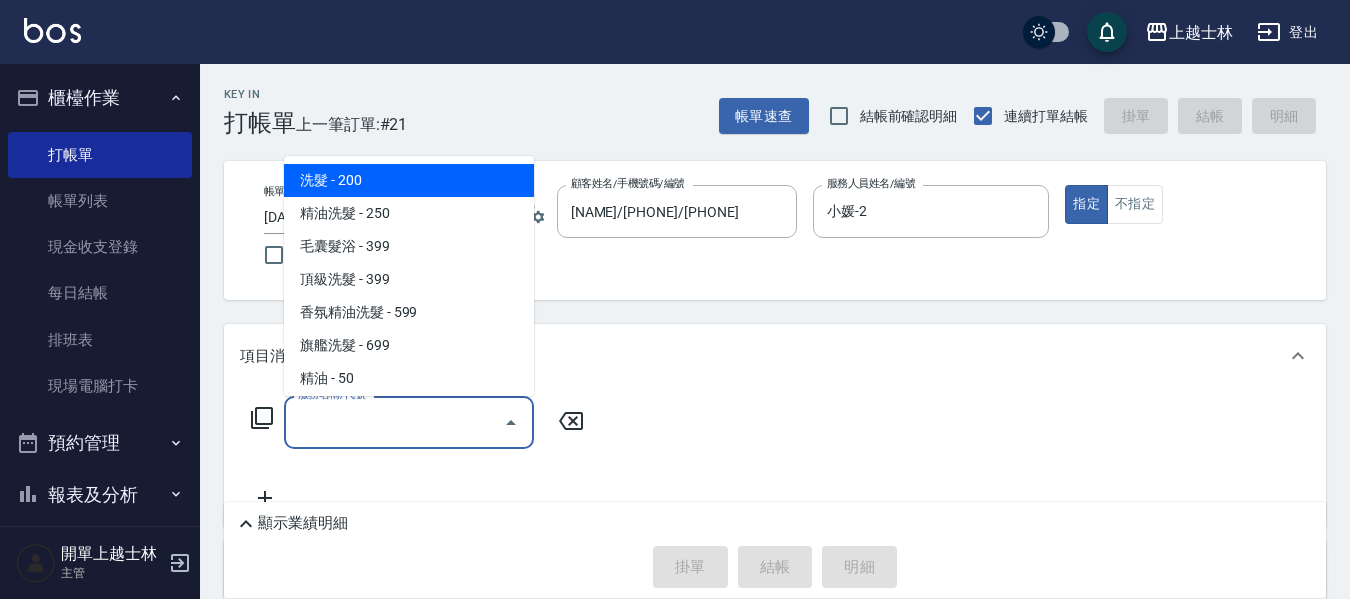 click on "服務名稱/代號" at bounding box center (394, 422) 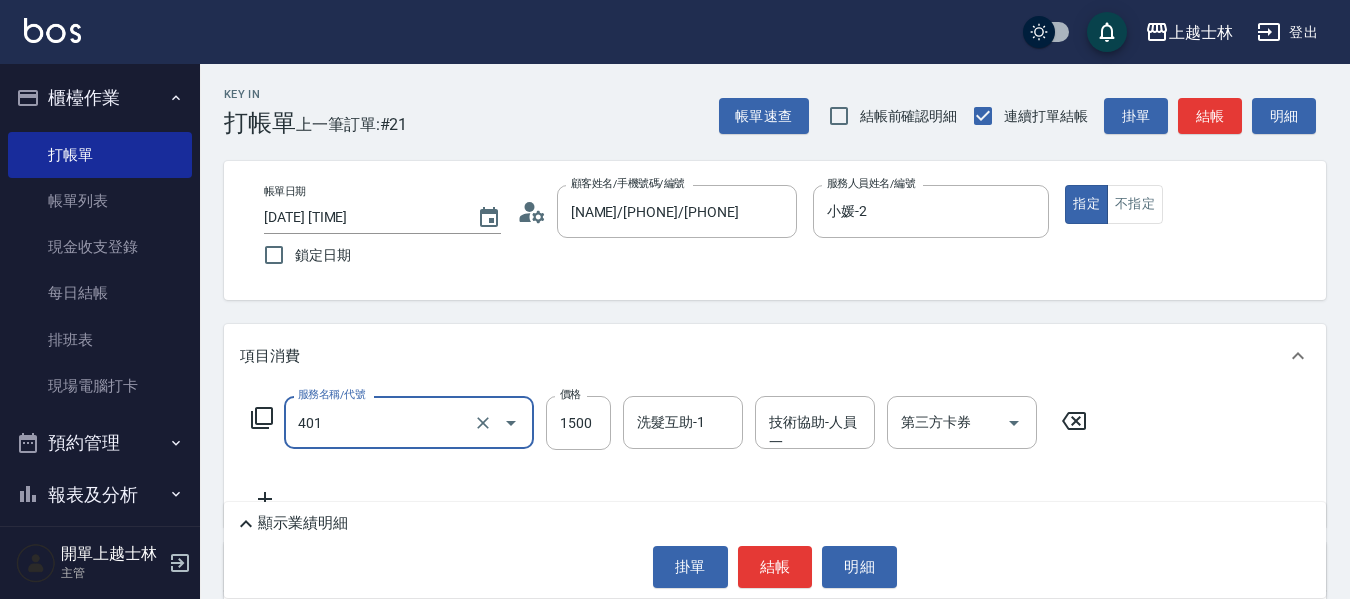 type on "基本染髮(401)" 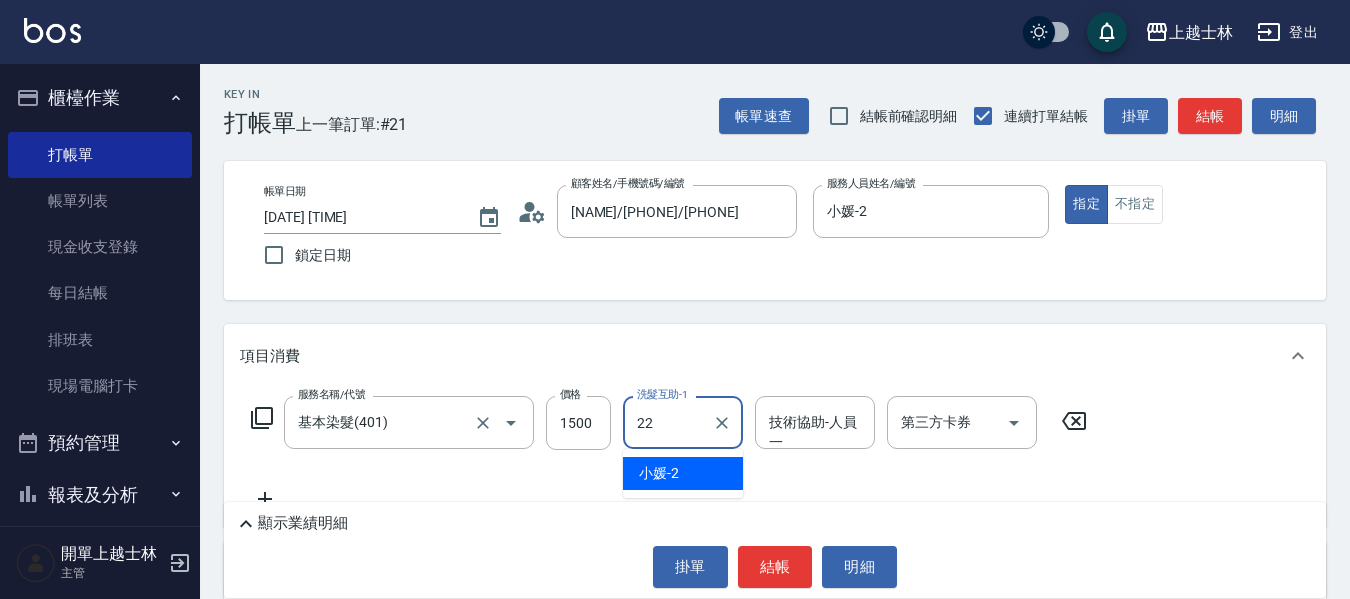 type on "[NAME]-[NUMBER]" 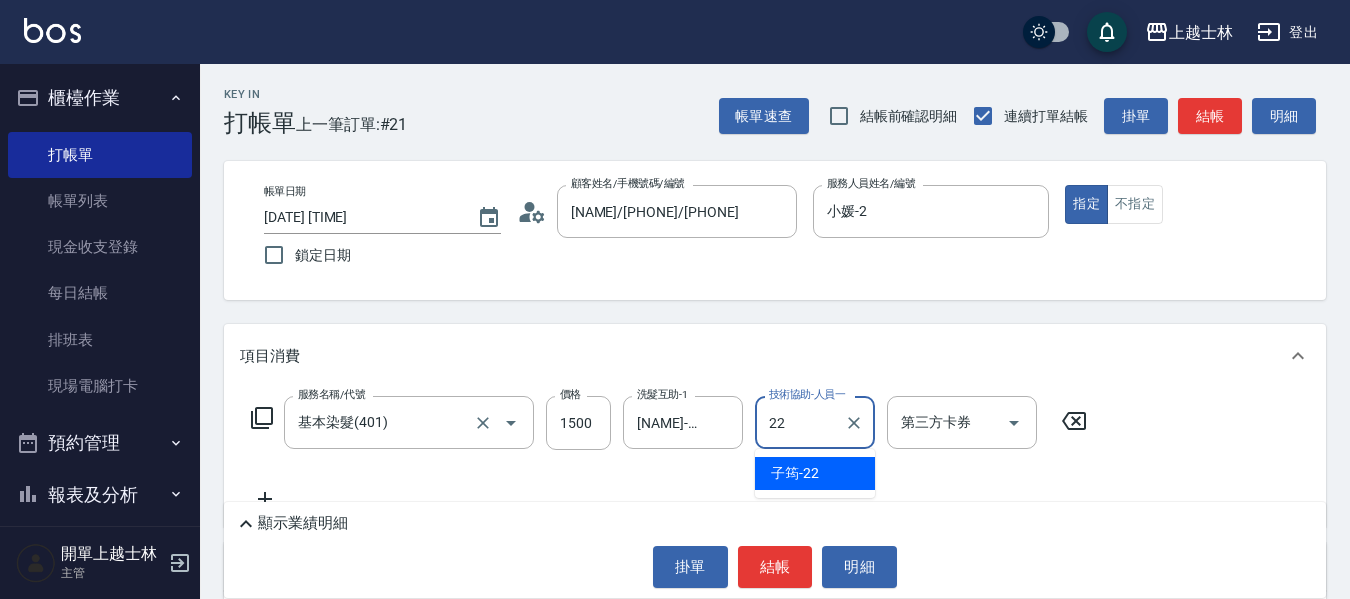type on "[NAME]-[NUMBER]" 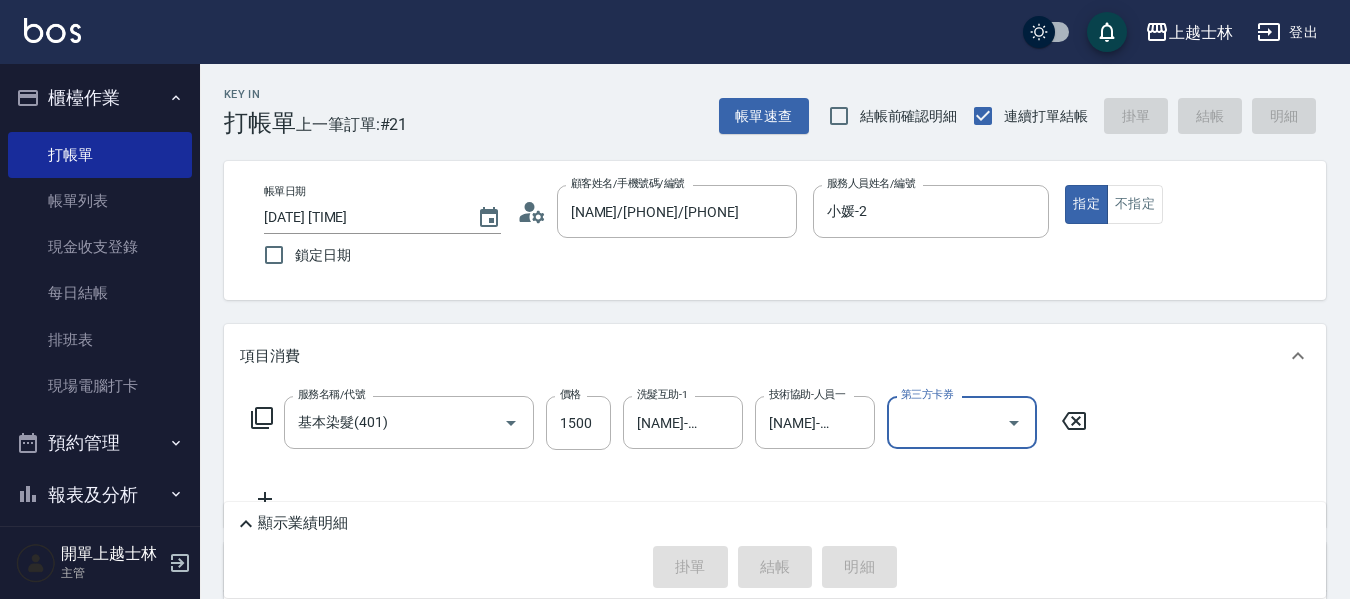 type on "[DATE] [TIME]" 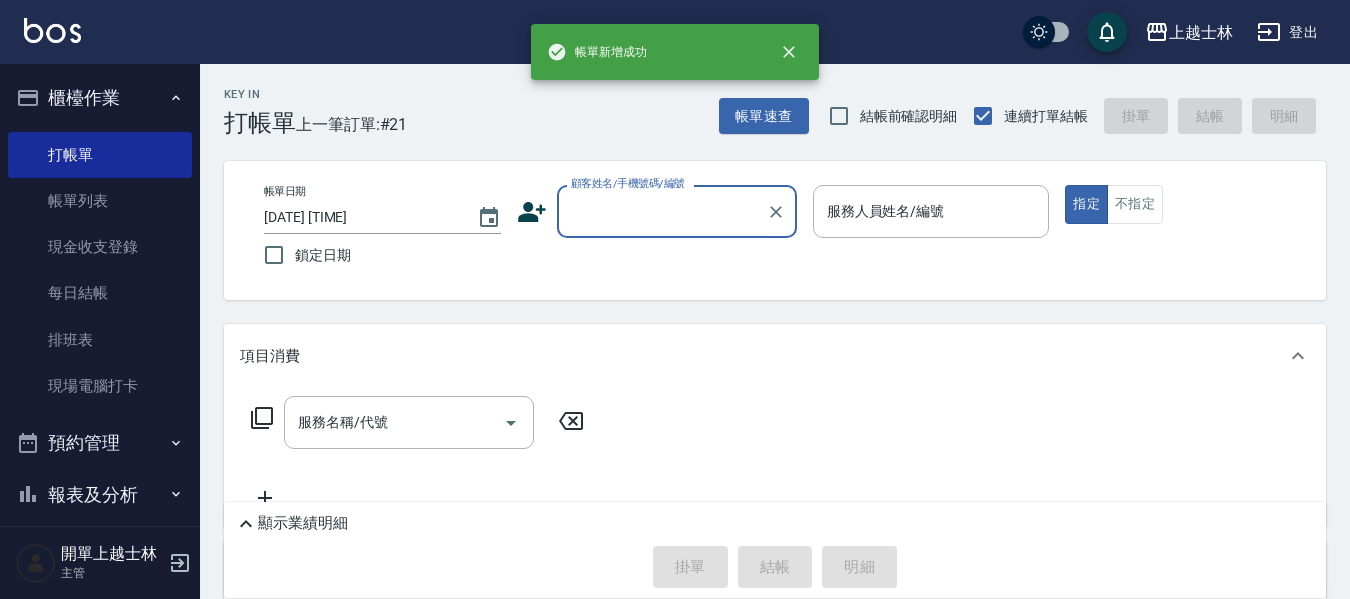 scroll, scrollTop: 0, scrollLeft: 0, axis: both 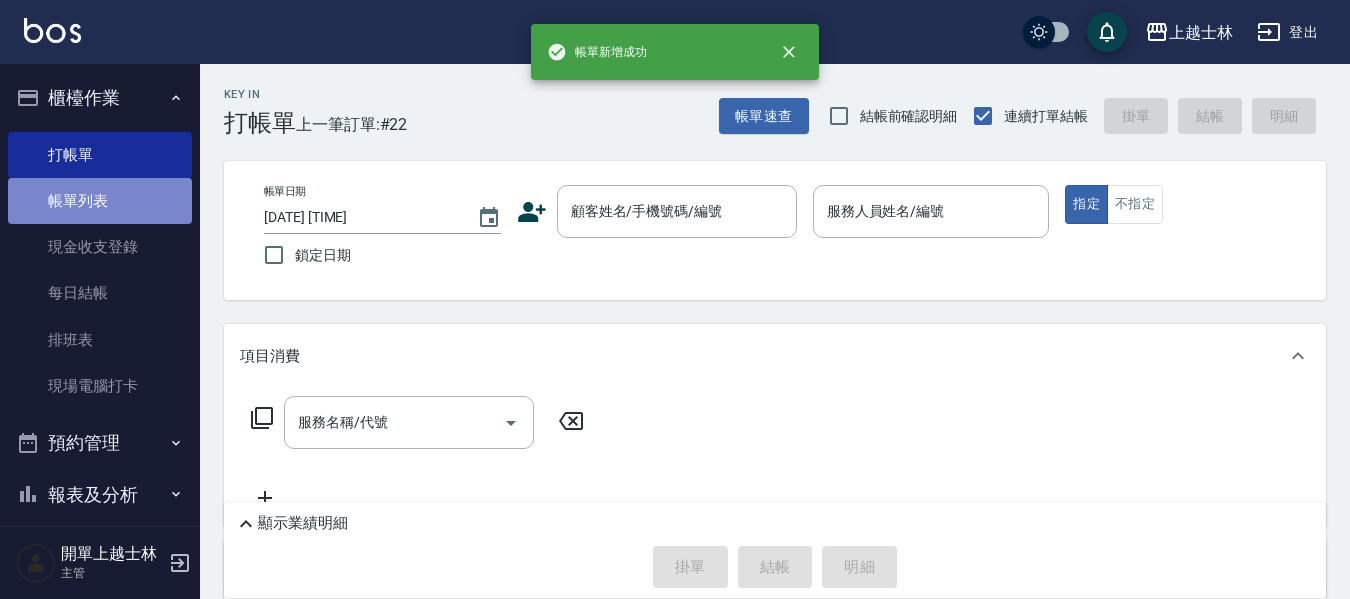 click on "帳單列表" at bounding box center [100, 201] 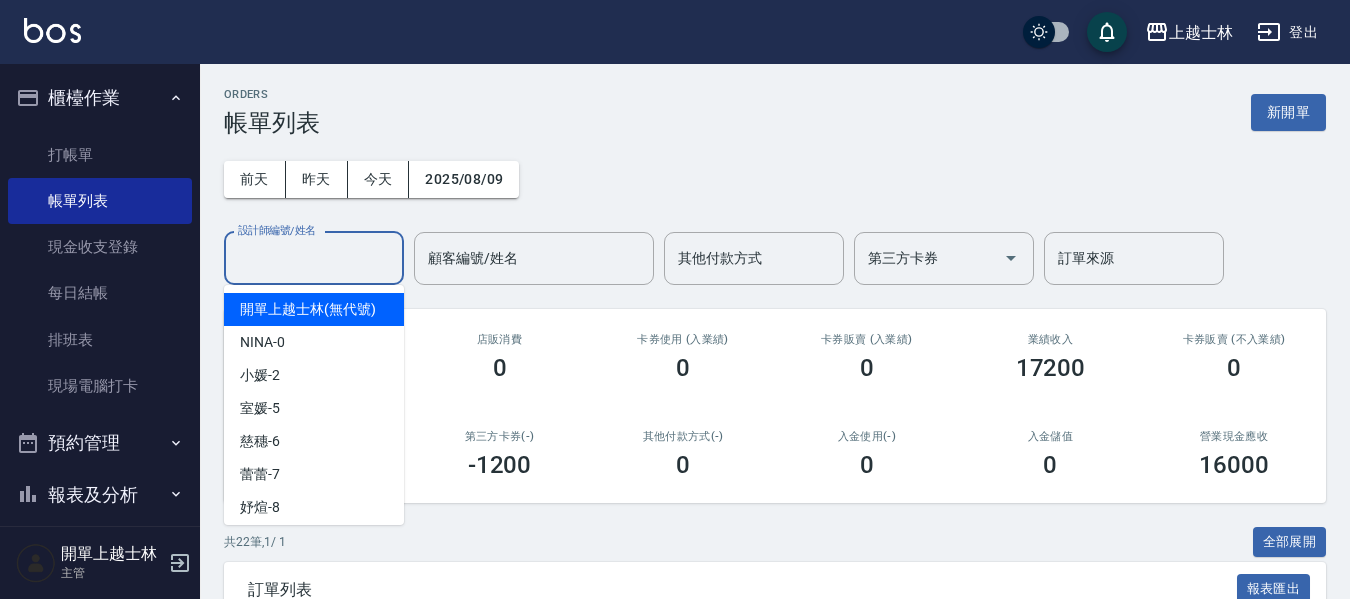 click on "設計師編號/姓名" at bounding box center [314, 258] 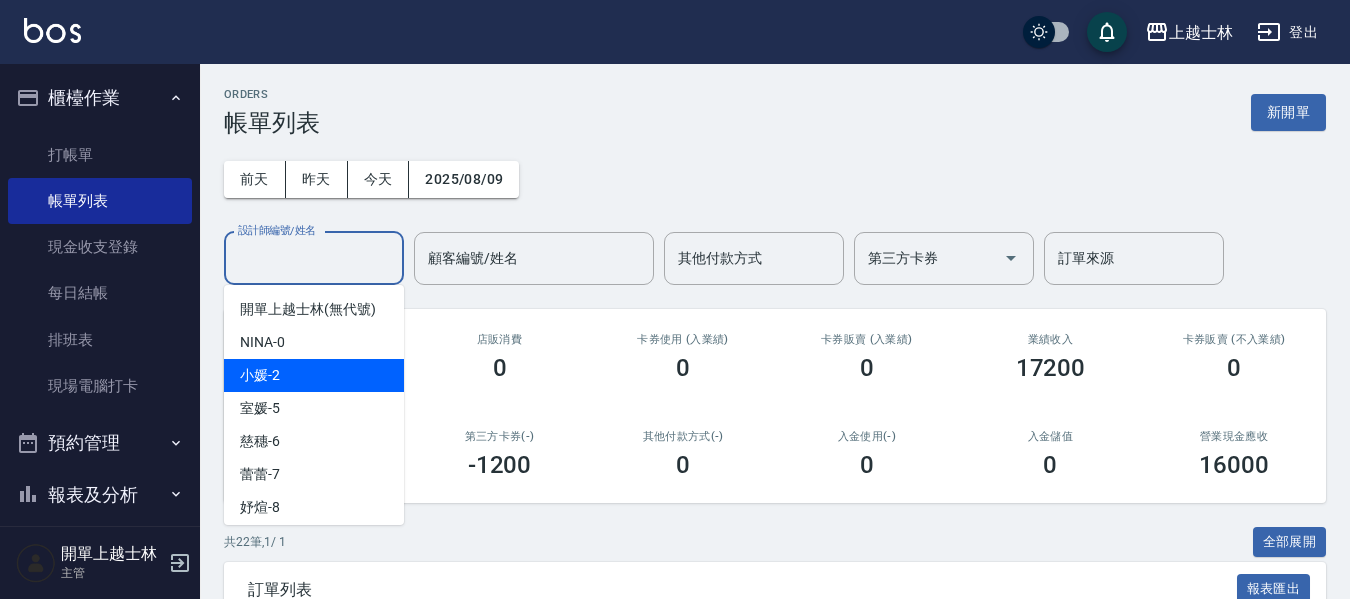 click on "小媛 -2" at bounding box center [314, 375] 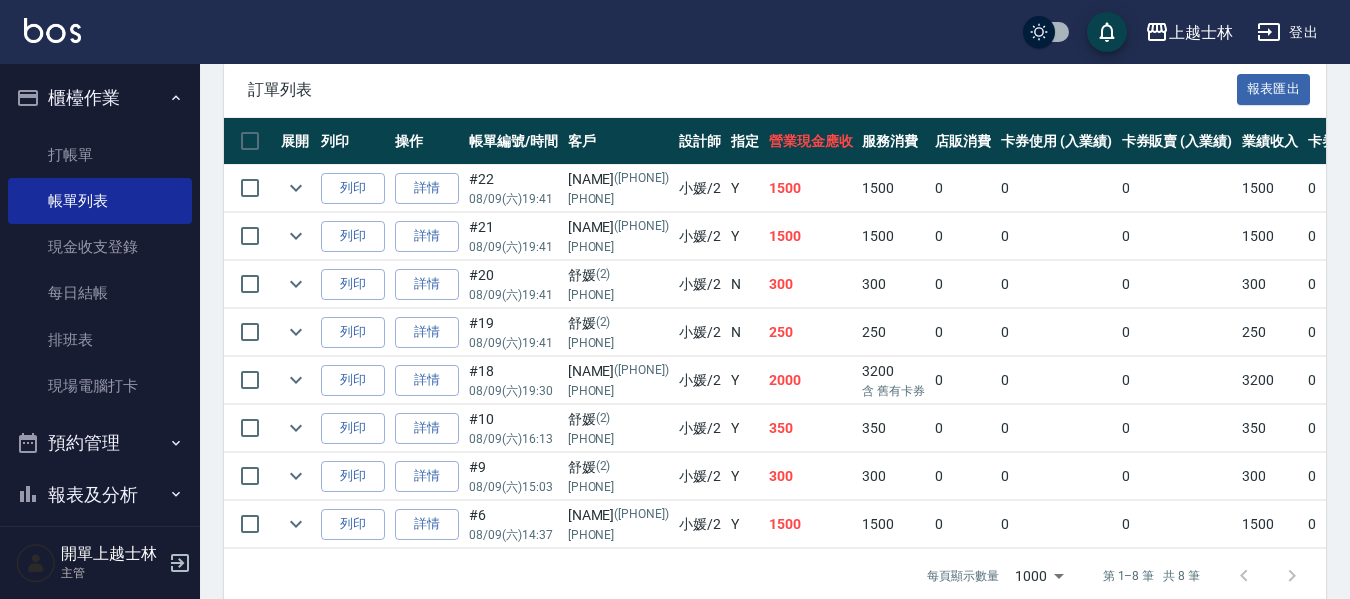 scroll, scrollTop: 200, scrollLeft: 0, axis: vertical 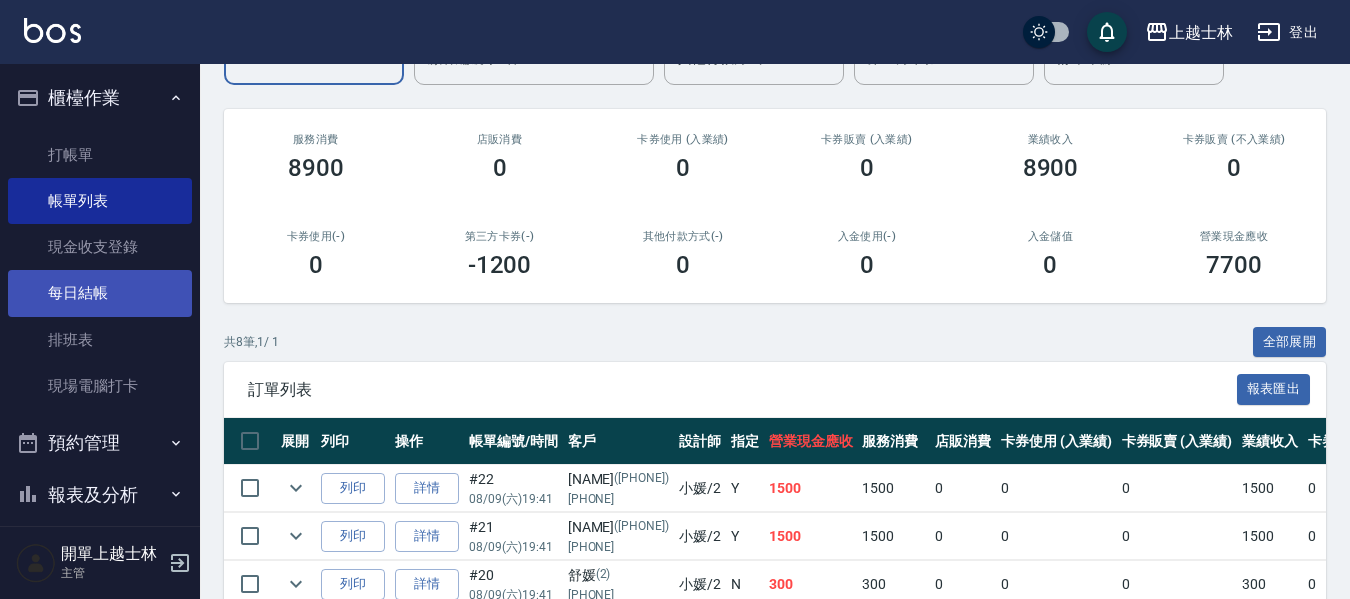 click on "每日結帳" at bounding box center (100, 293) 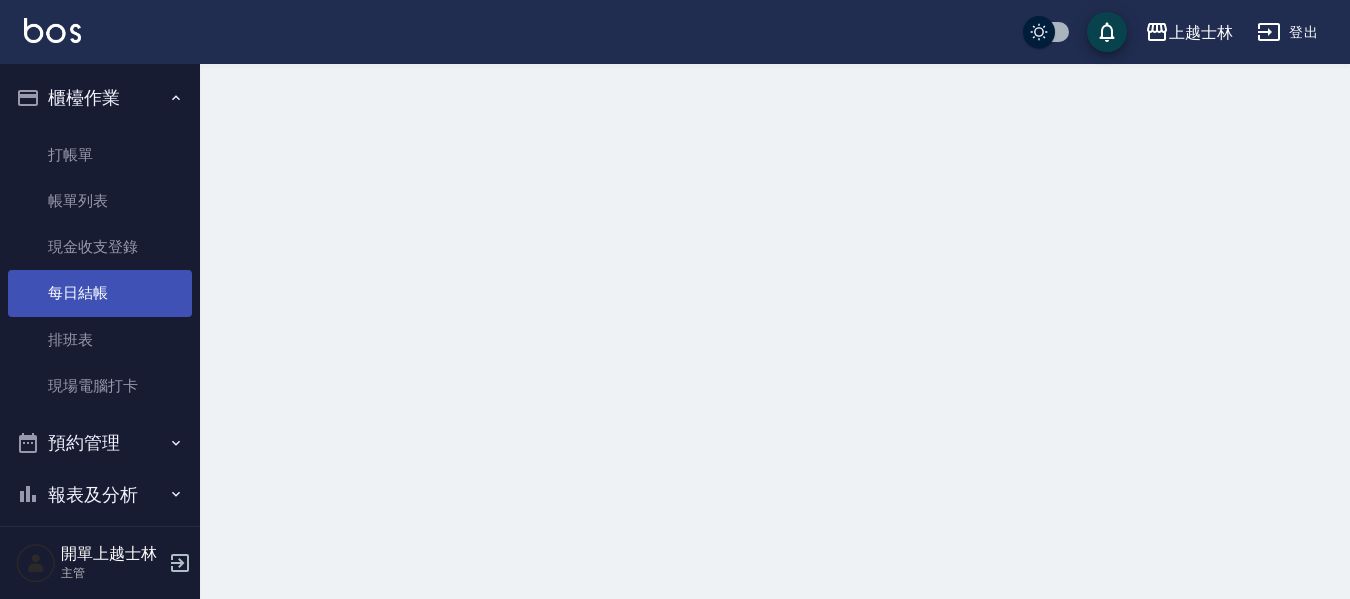scroll, scrollTop: 0, scrollLeft: 0, axis: both 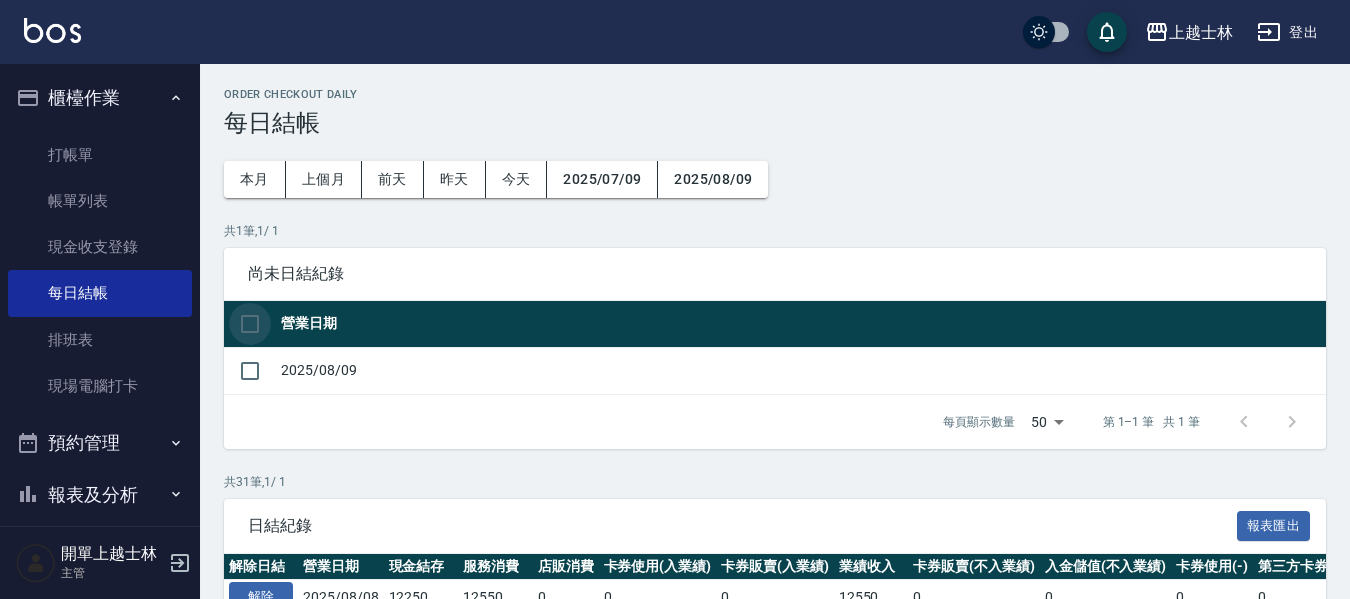click at bounding box center (250, 324) 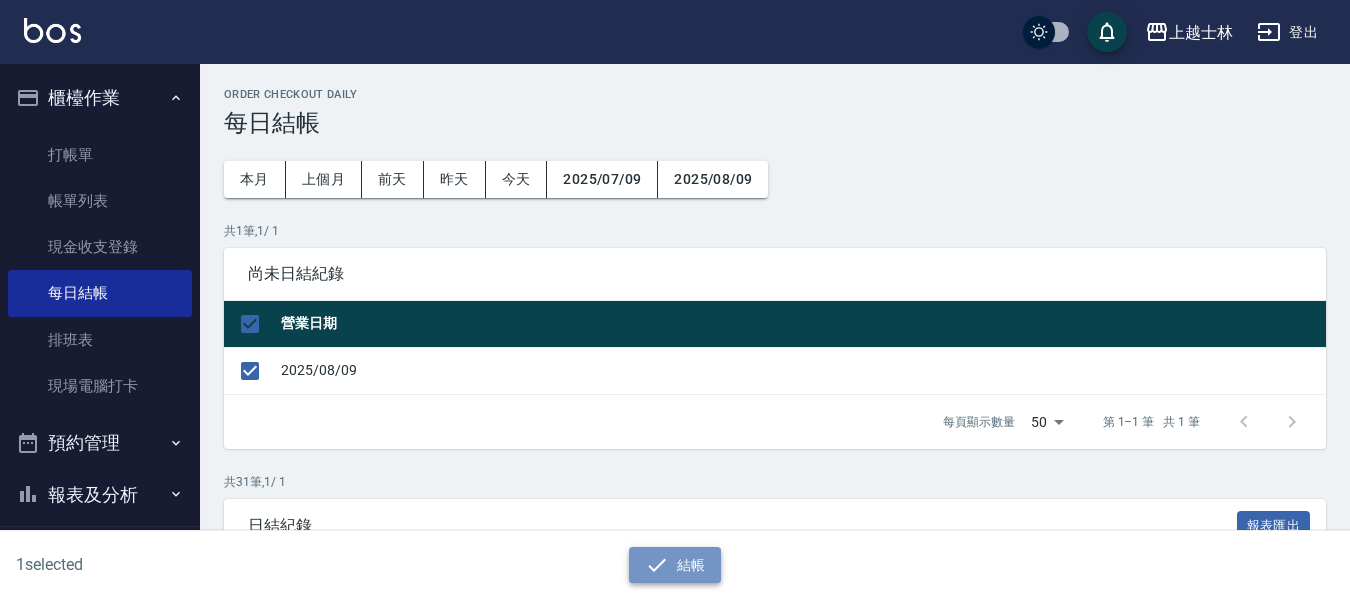 click 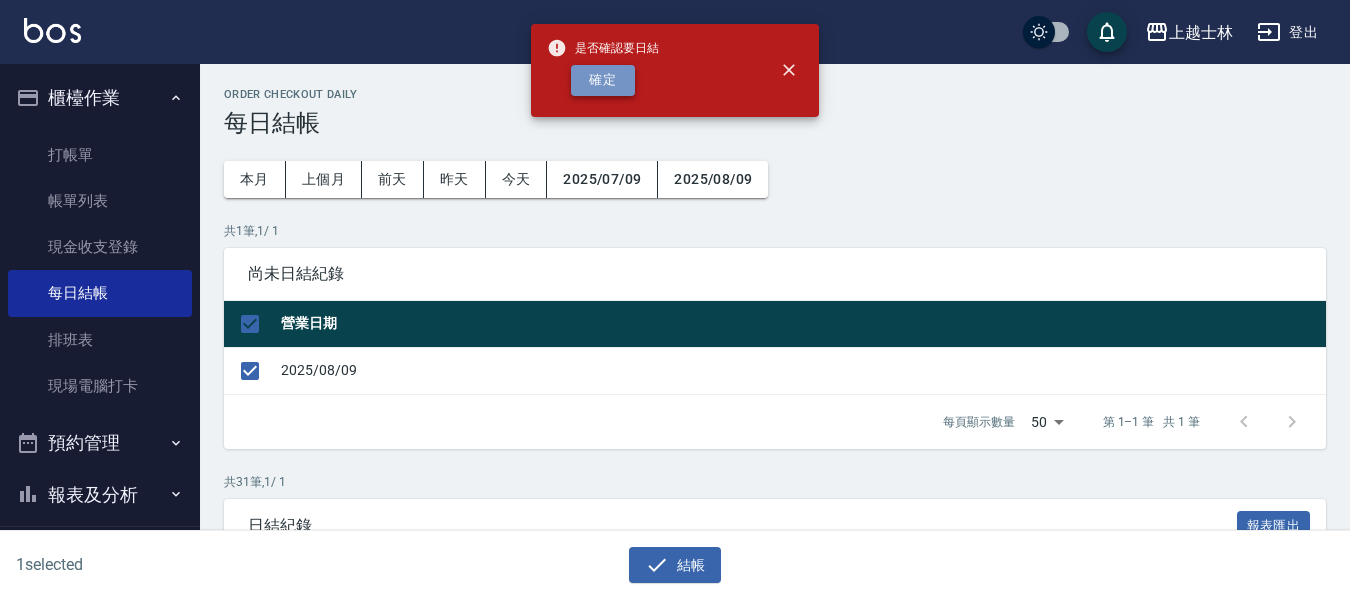 click on "確定" at bounding box center (603, 80) 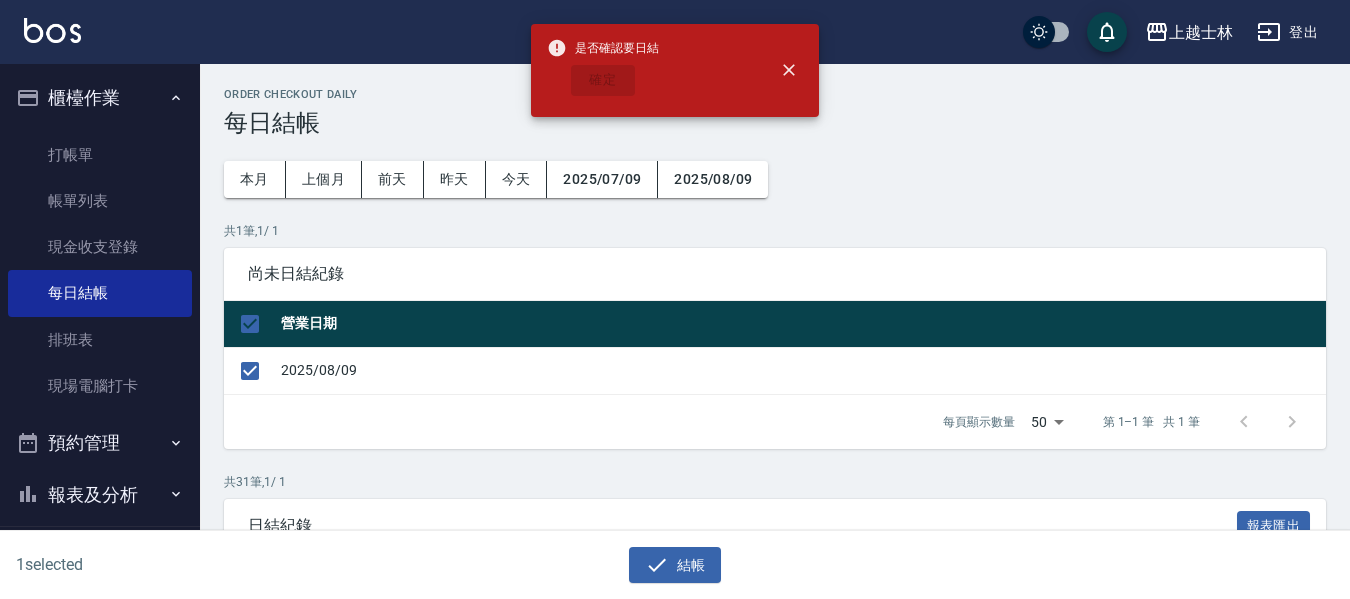 checkbox on "false" 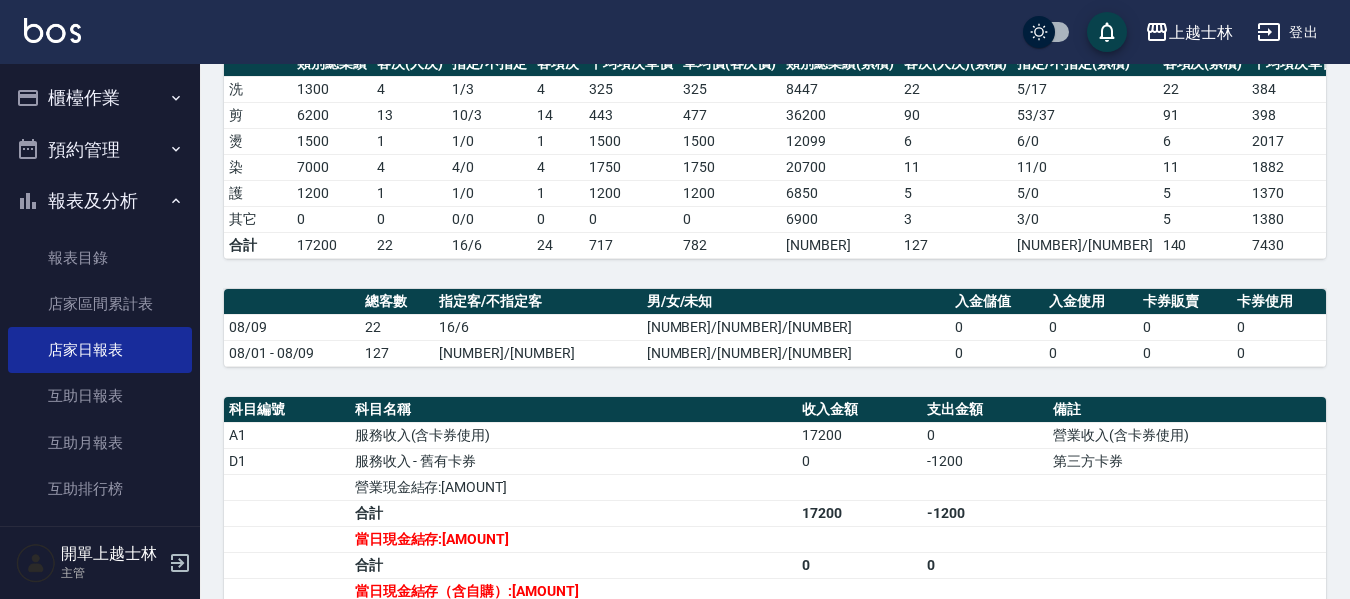 scroll, scrollTop: 400, scrollLeft: 0, axis: vertical 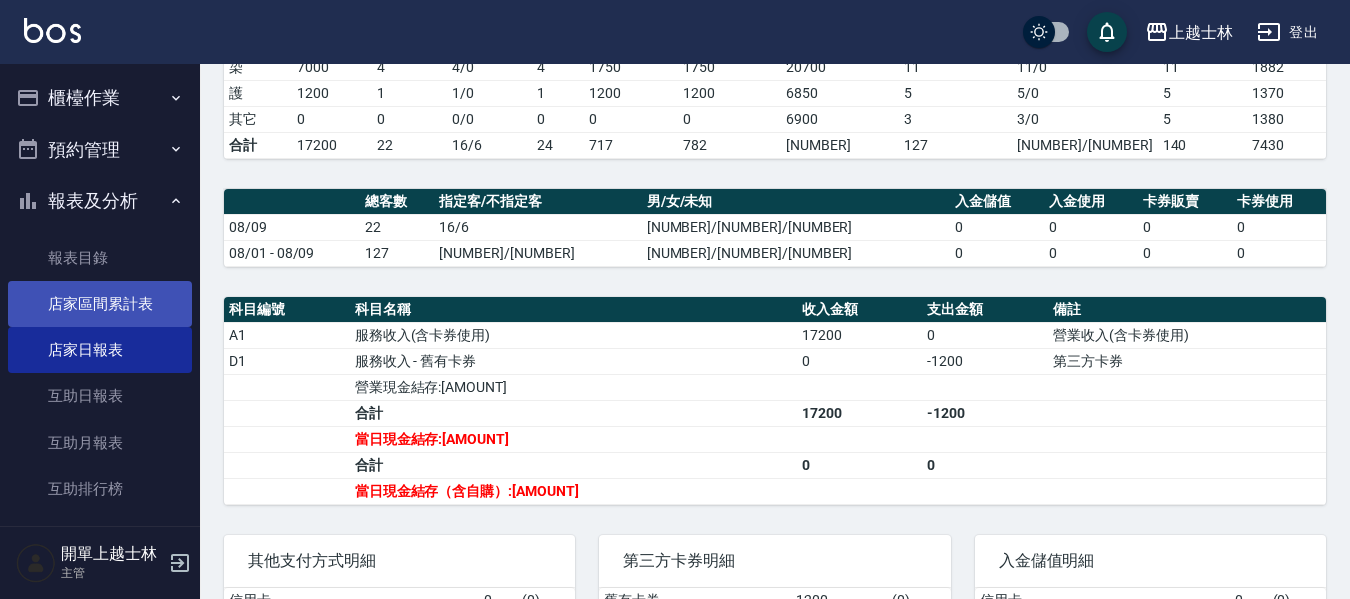 drag, startPoint x: 453, startPoint y: 377, endPoint x: 113, endPoint y: 290, distance: 350.9544 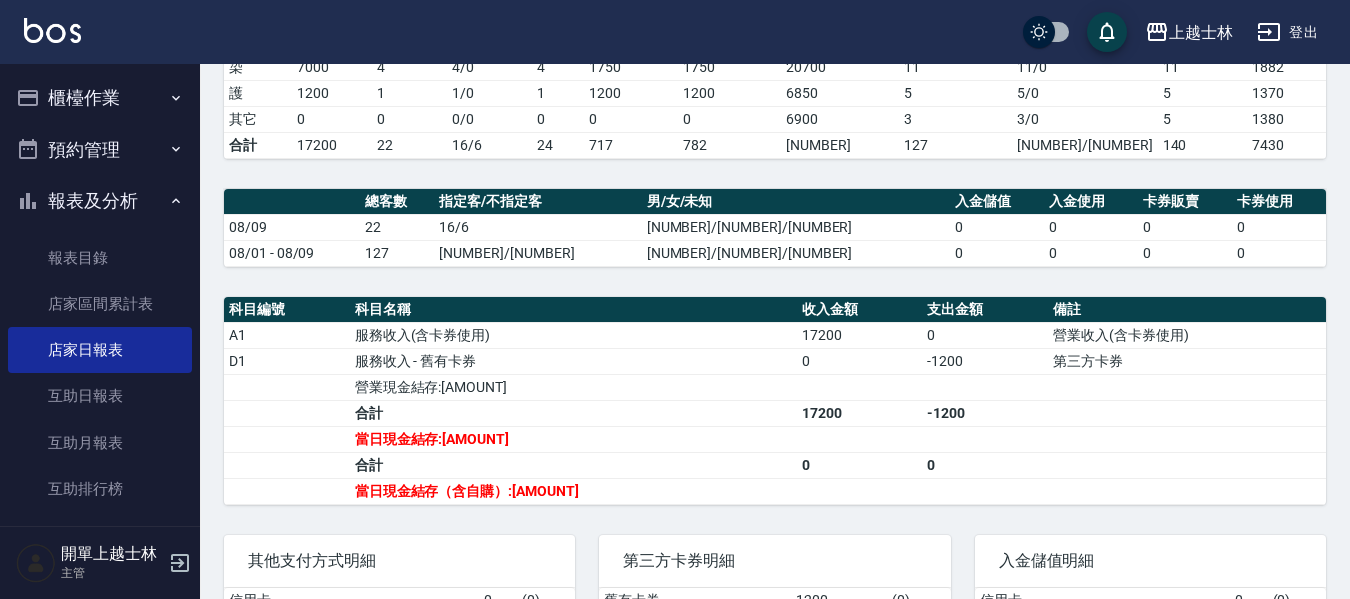 drag, startPoint x: 113, startPoint y: 290, endPoint x: 105, endPoint y: 104, distance: 186.17197 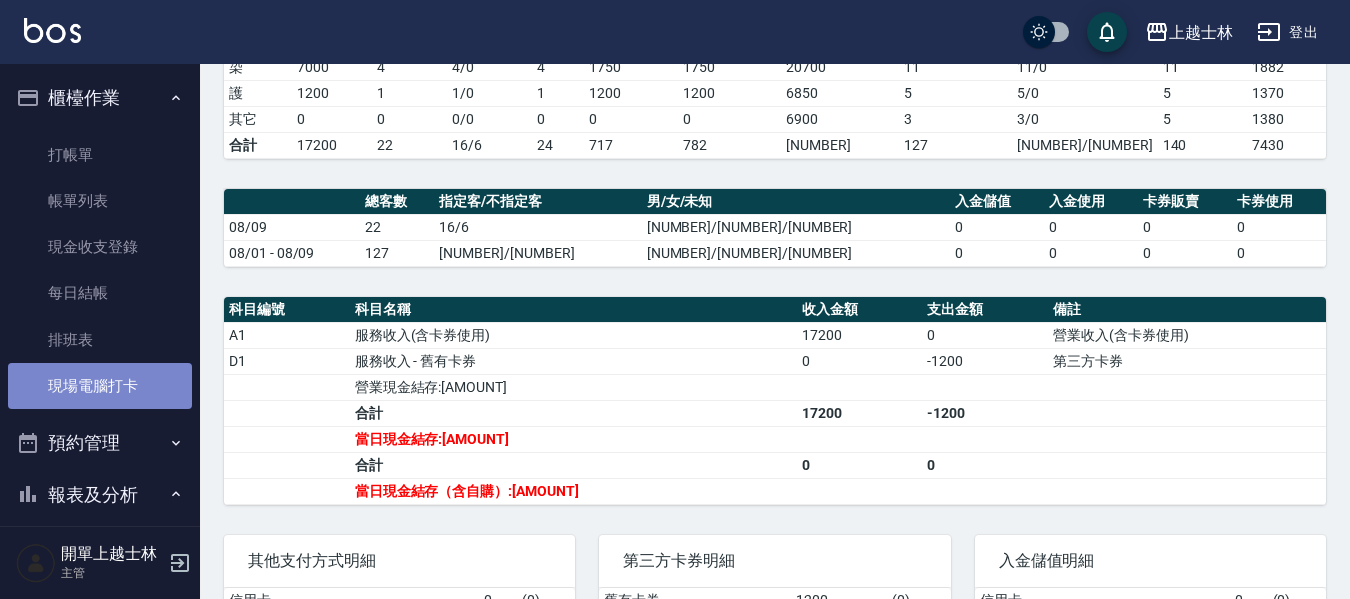 click on "現場電腦打卡" at bounding box center [100, 386] 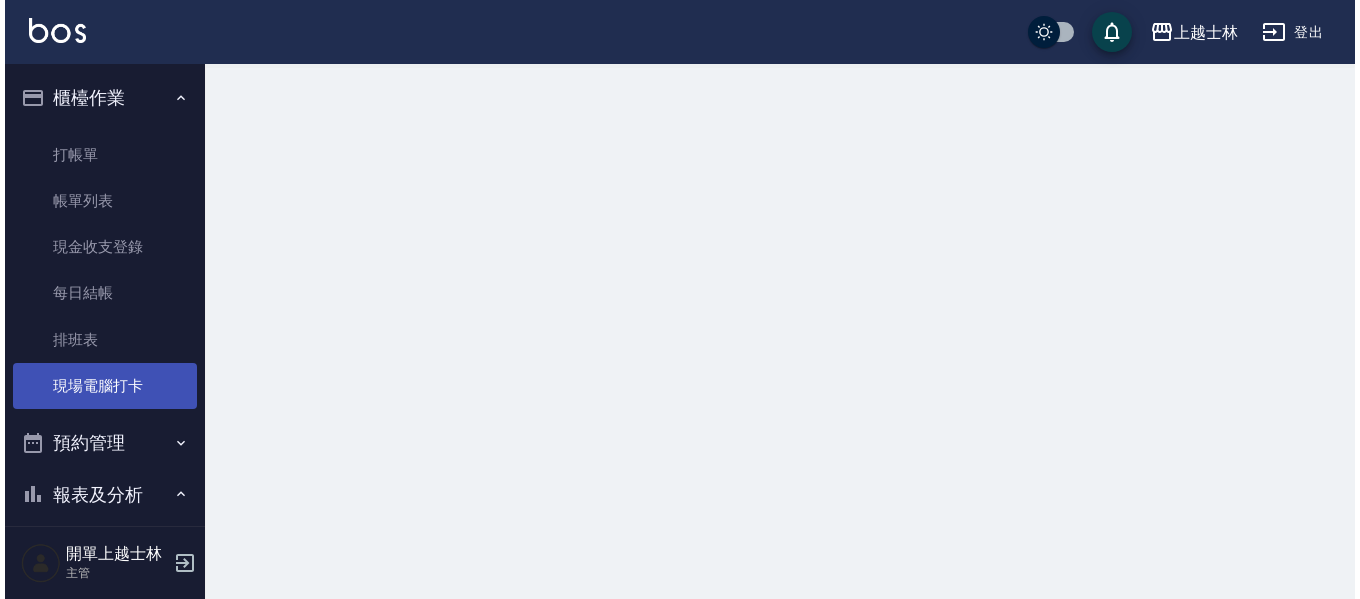 scroll, scrollTop: 0, scrollLeft: 0, axis: both 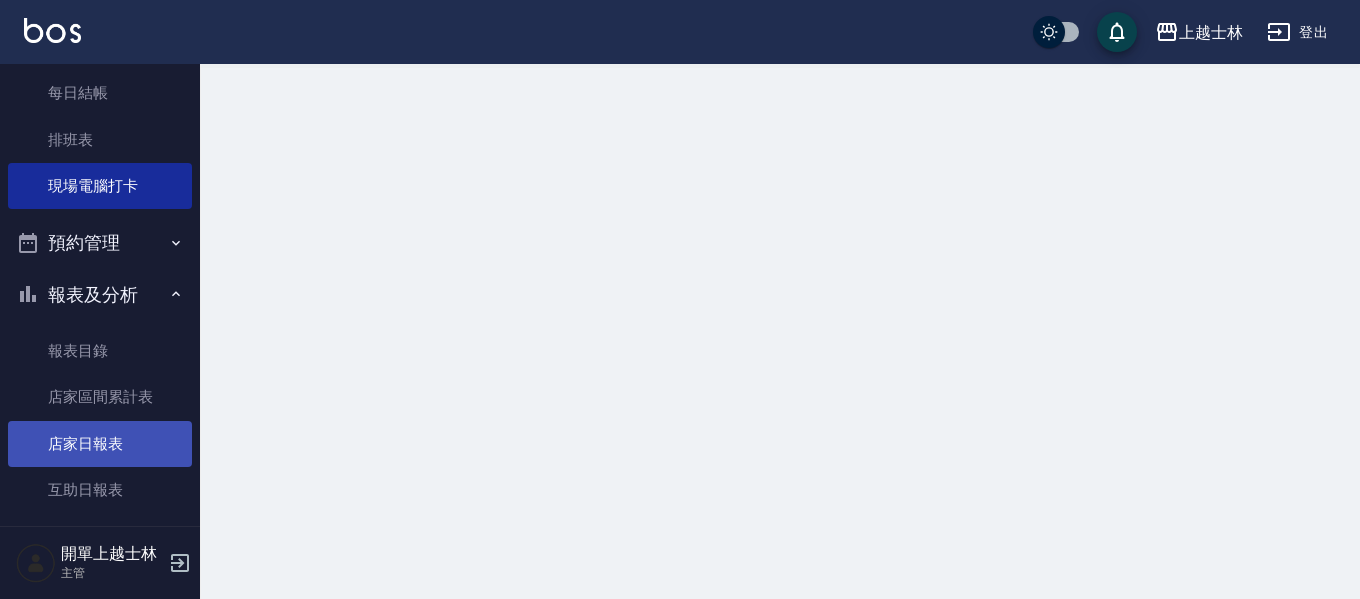 click on "店家日報表" at bounding box center (100, 444) 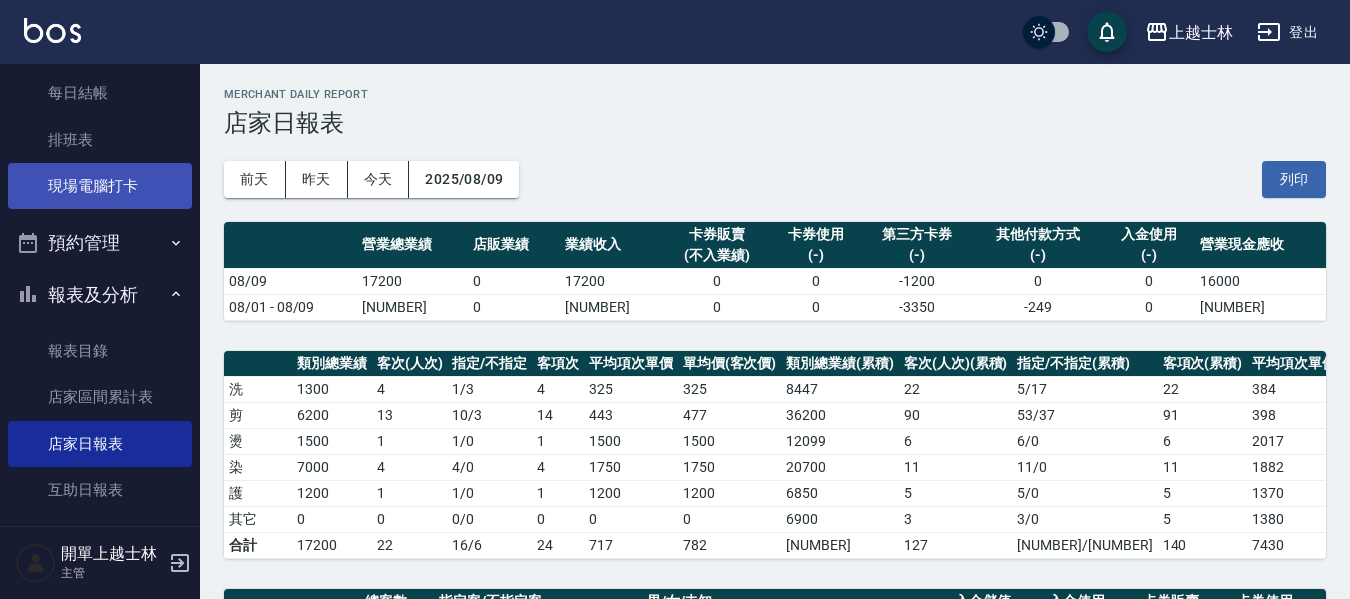 click on "現場電腦打卡" at bounding box center (100, 186) 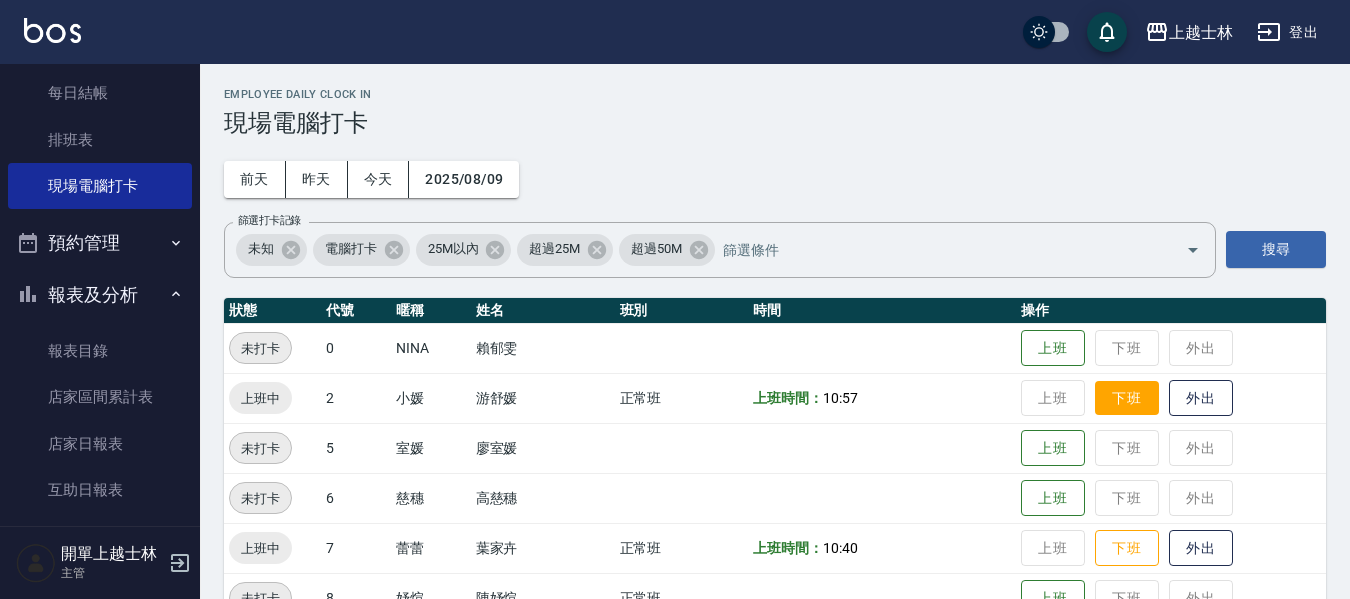 click on "下班" at bounding box center (1127, 398) 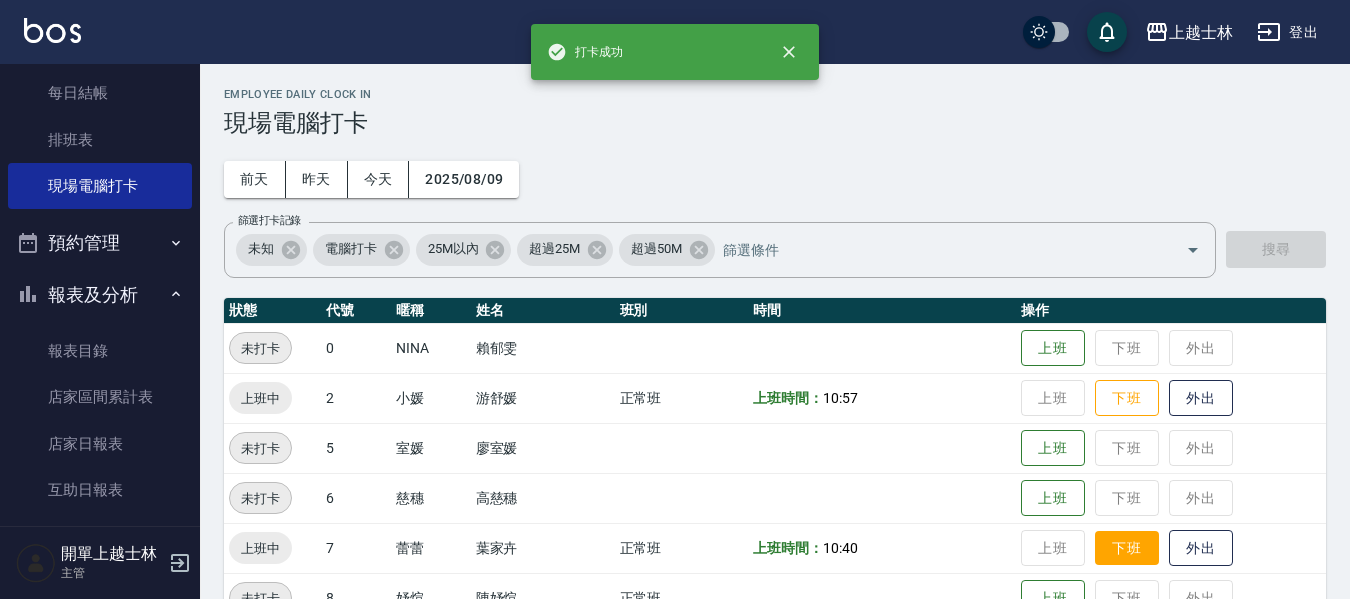 click on "下班" at bounding box center (1127, 548) 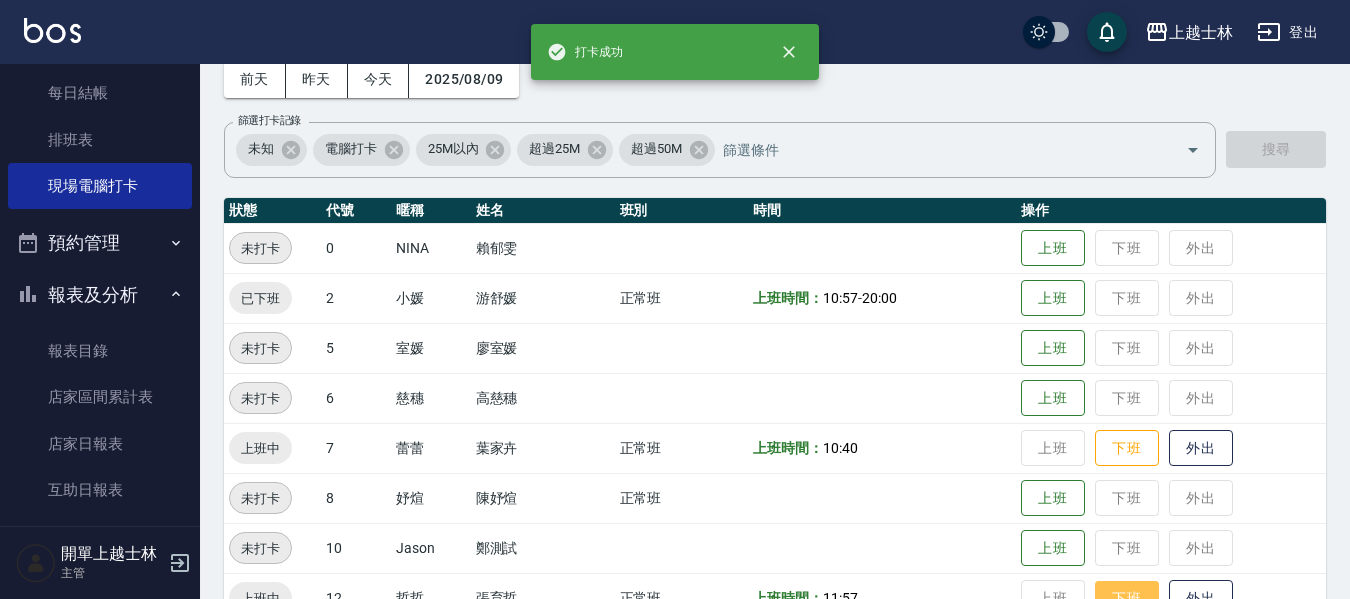 scroll, scrollTop: 400, scrollLeft: 0, axis: vertical 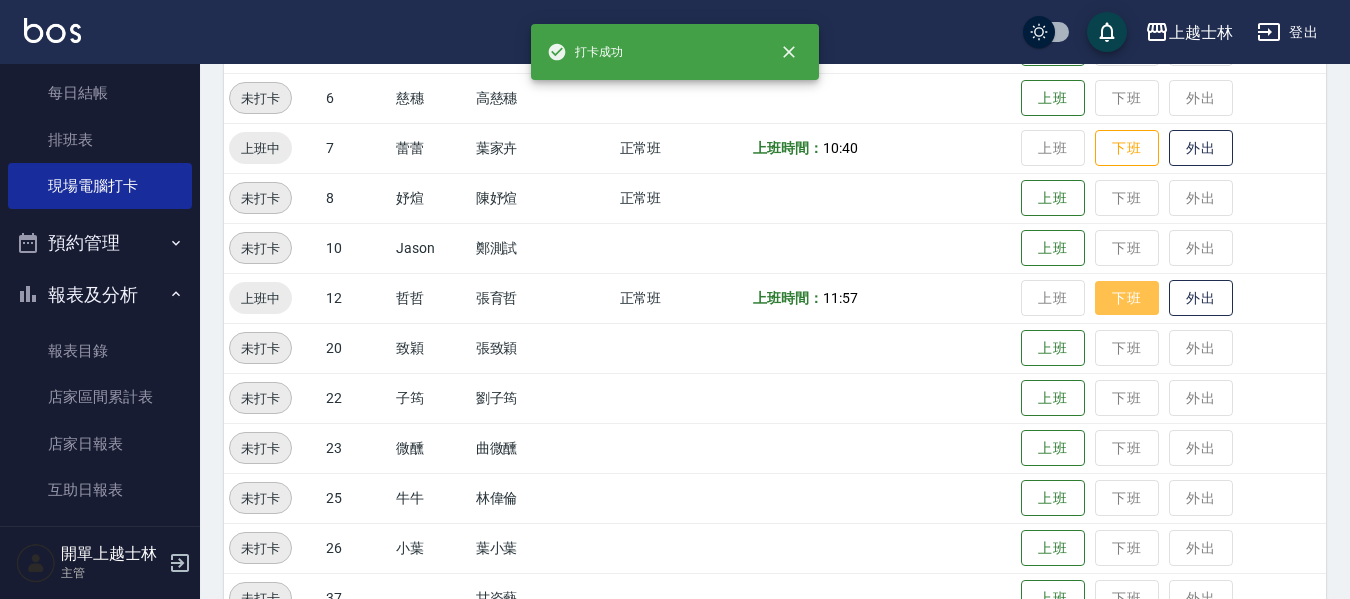 click on "下班" at bounding box center (1127, 298) 